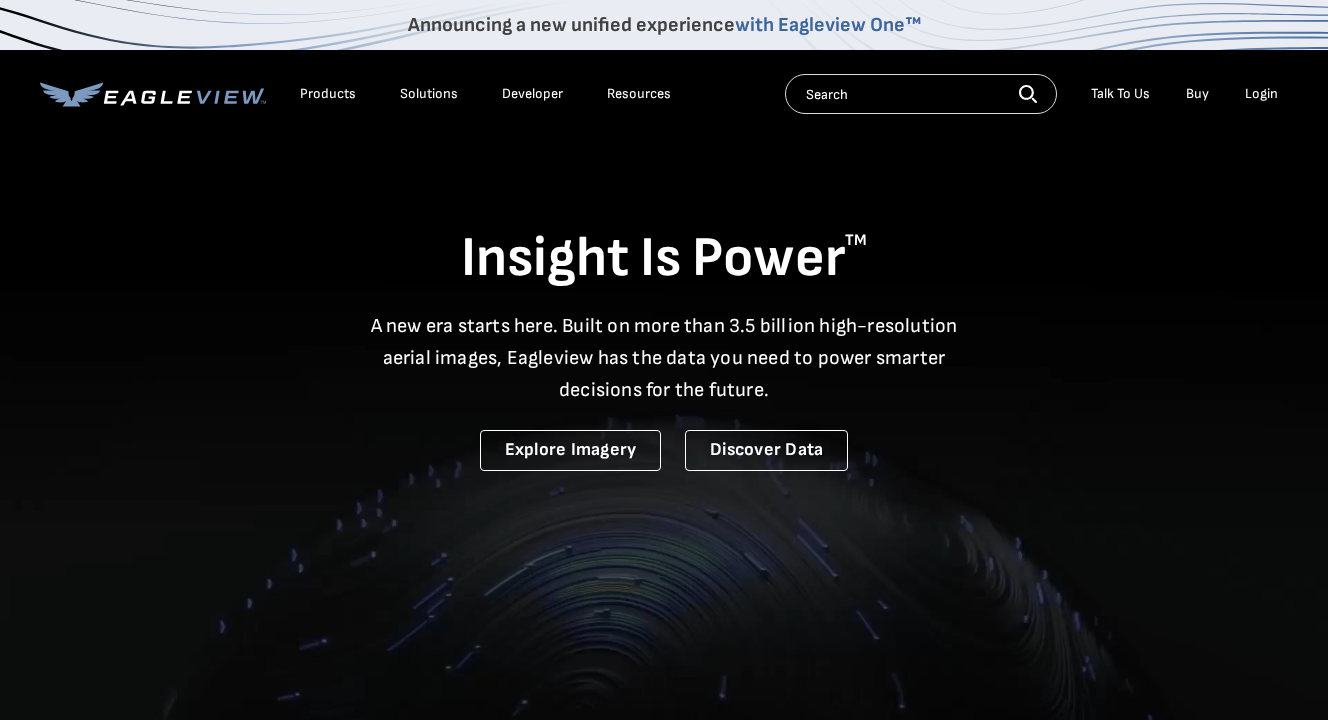 scroll, scrollTop: 0, scrollLeft: 0, axis: both 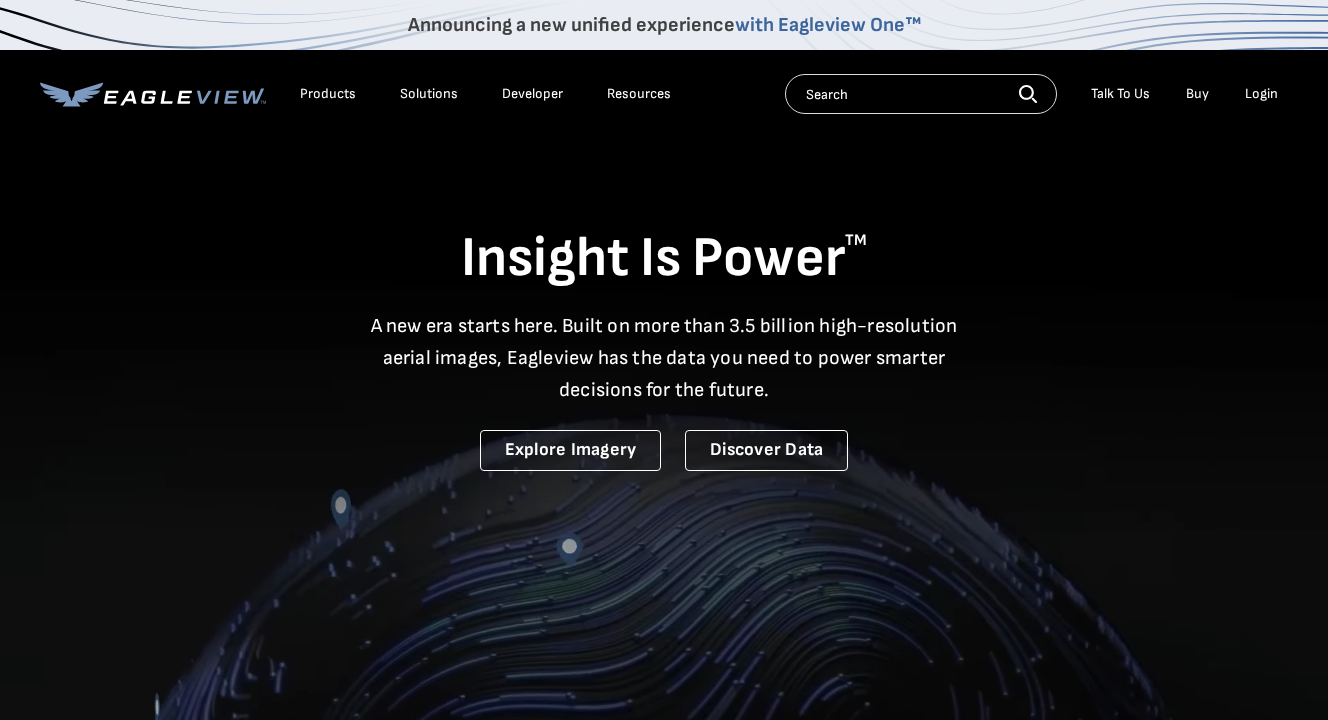 click on "Login" at bounding box center [1261, 94] 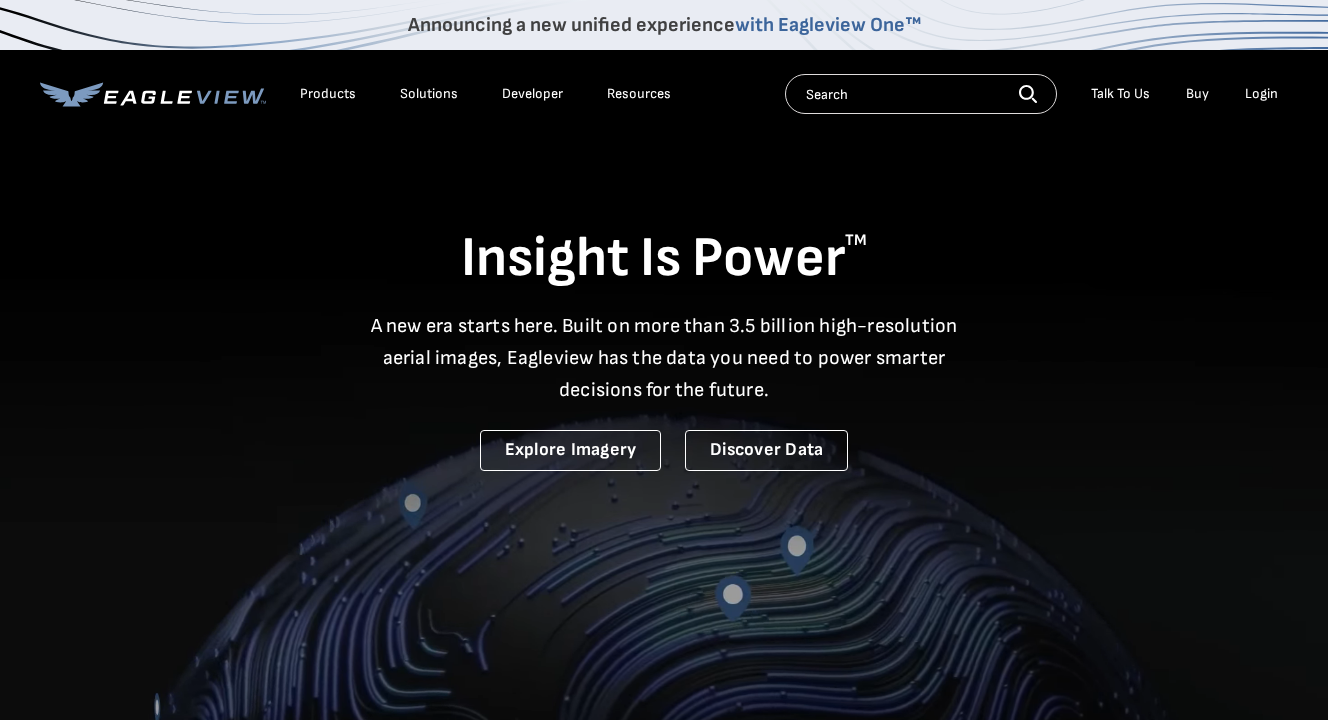 click on "Login" at bounding box center (1261, 94) 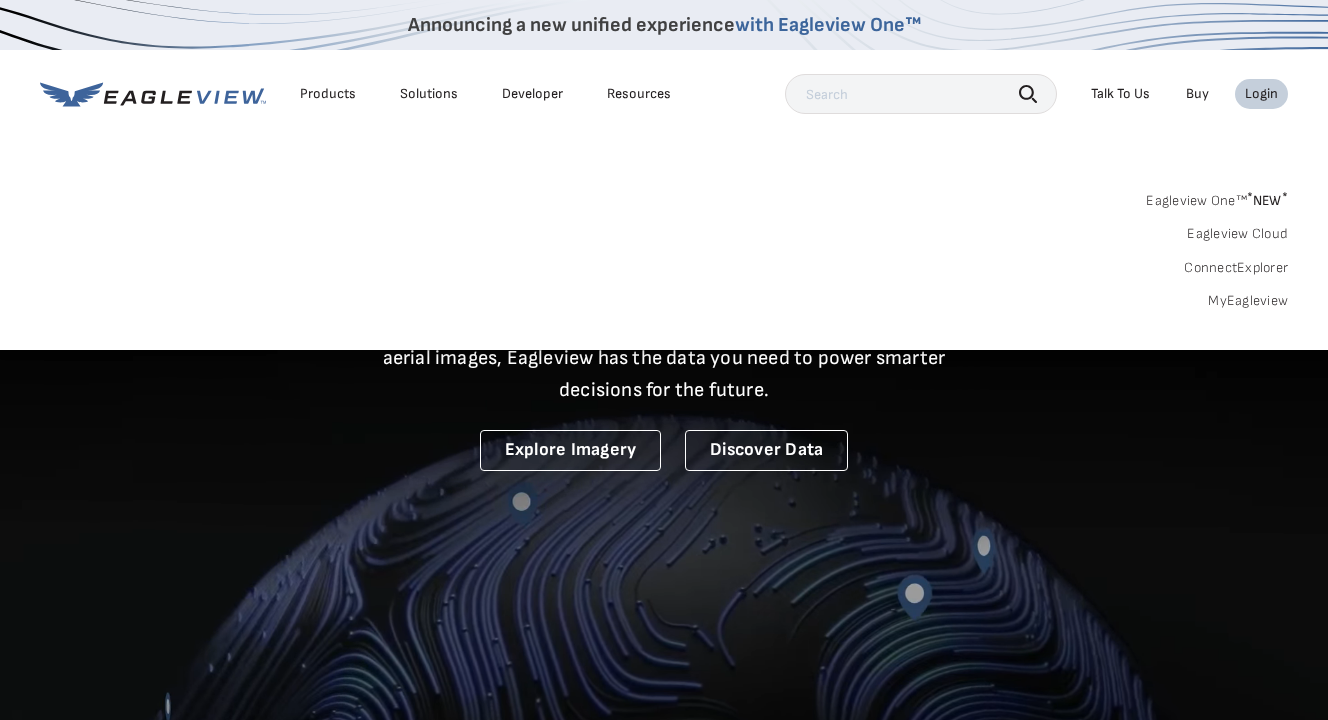 click on "Login" at bounding box center (1261, 94) 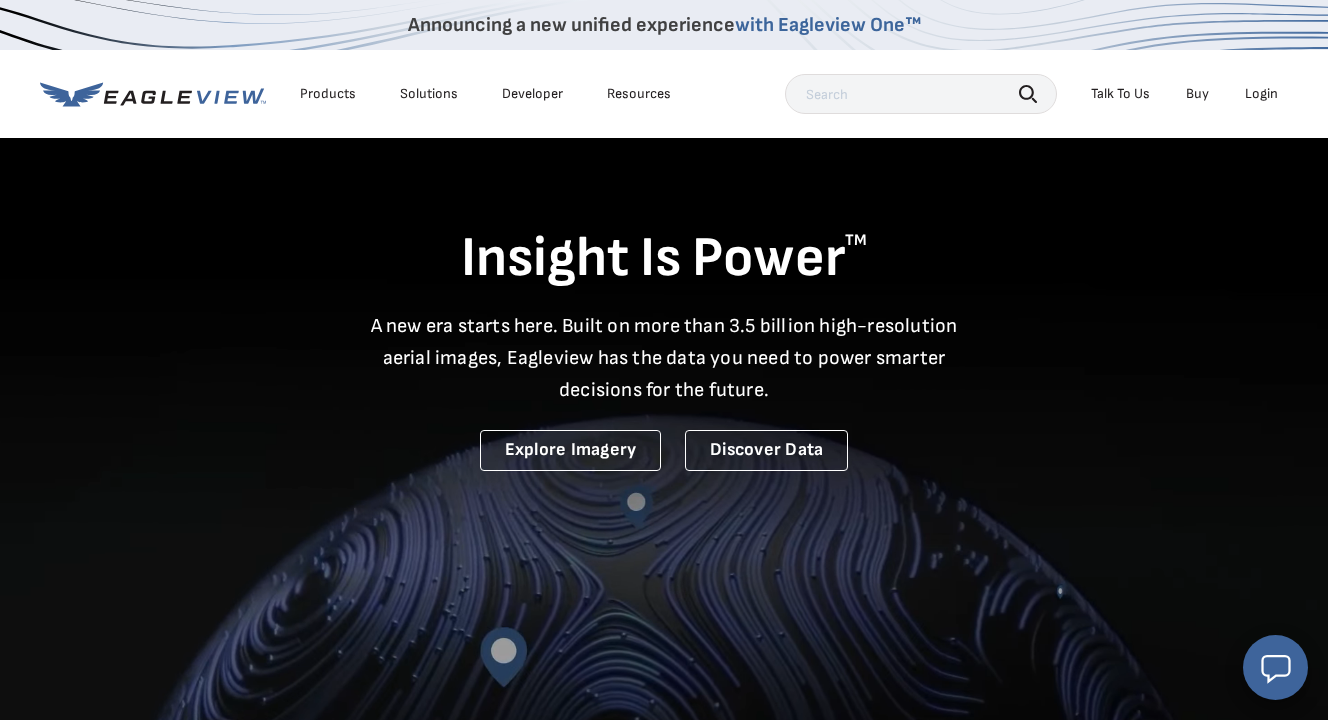 click on "Login" at bounding box center [1261, 94] 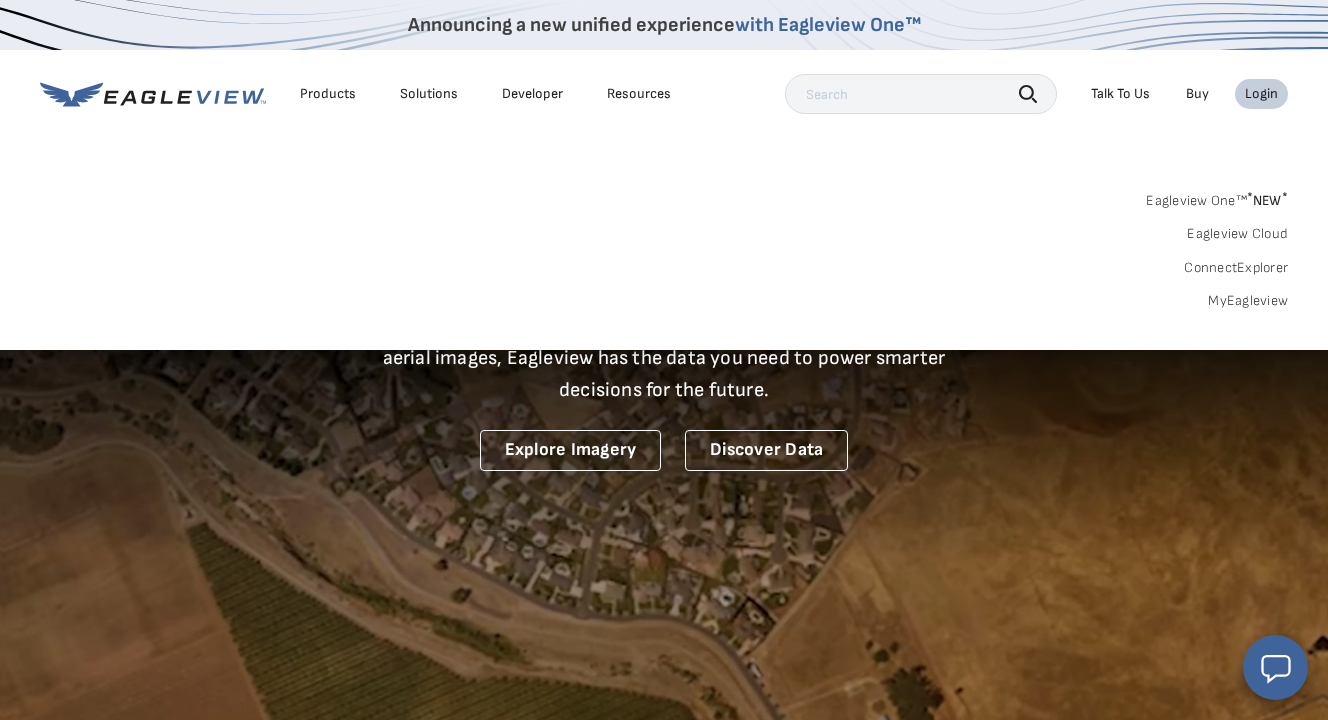 click on "Eagleview One™  * NEW *" at bounding box center (1217, 197) 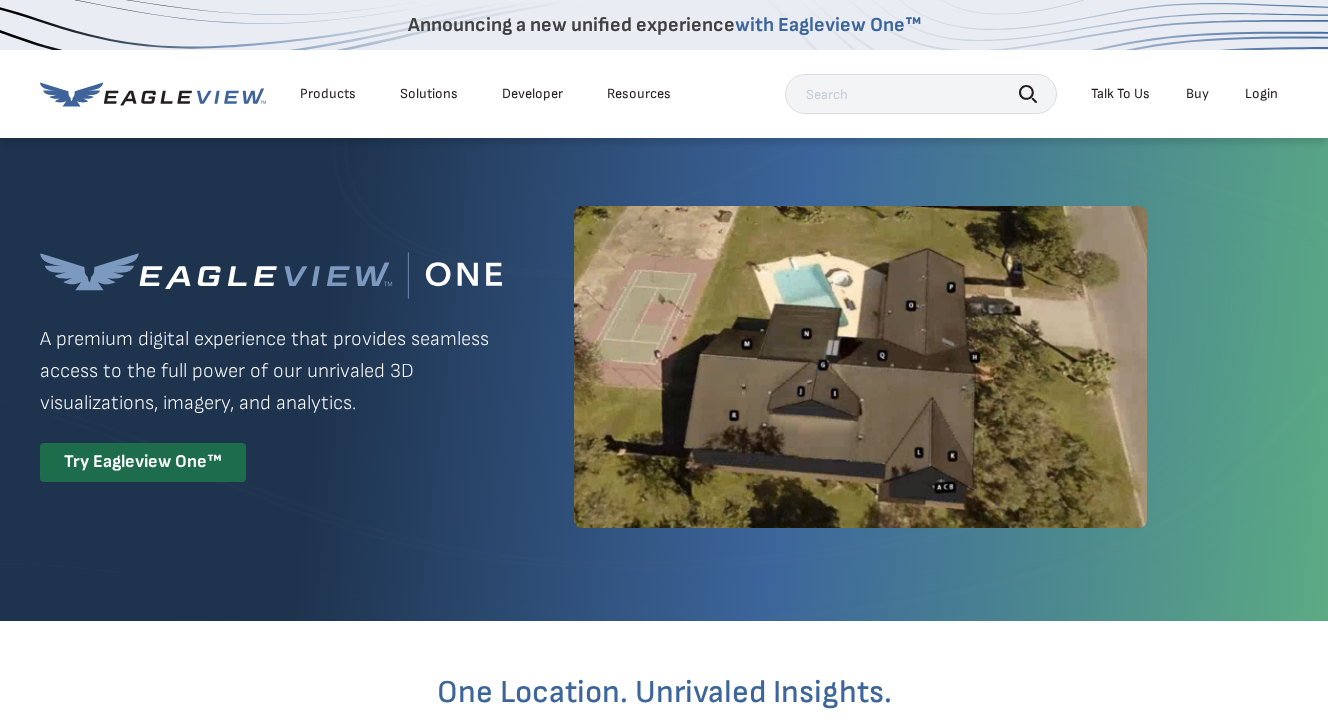 scroll, scrollTop: 0, scrollLeft: 0, axis: both 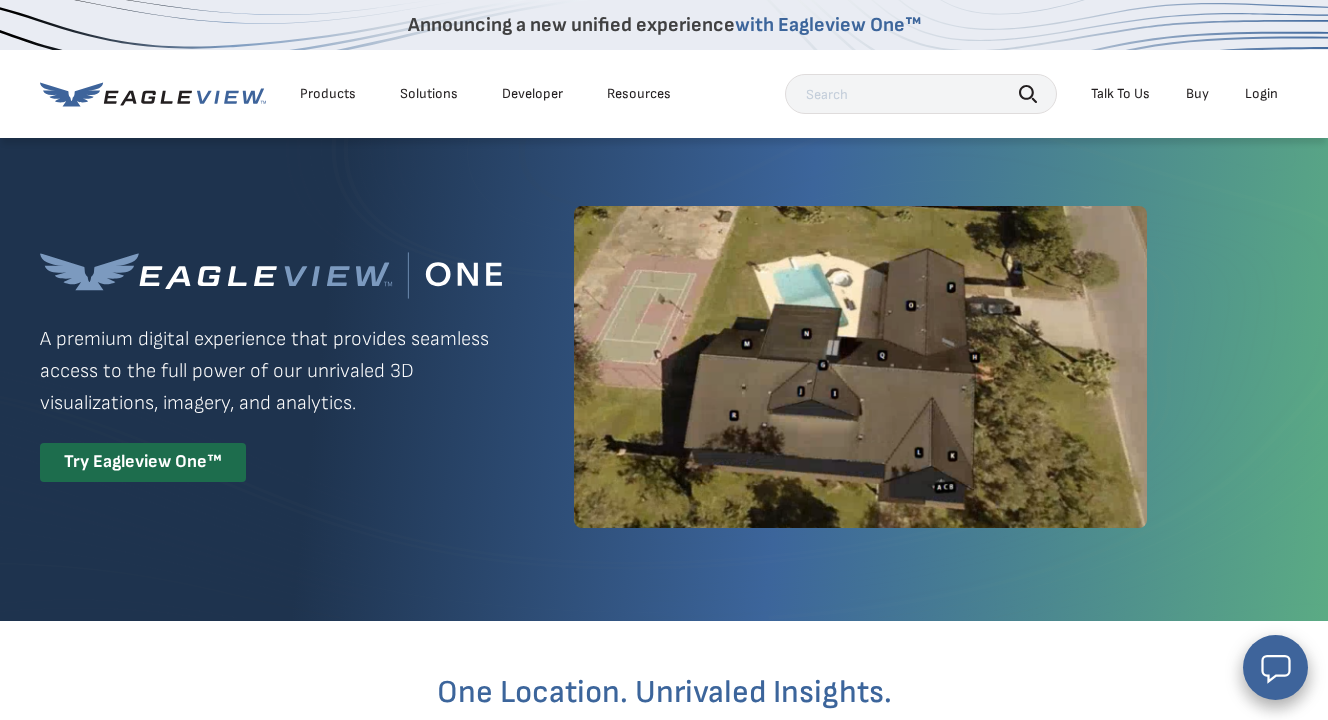 click 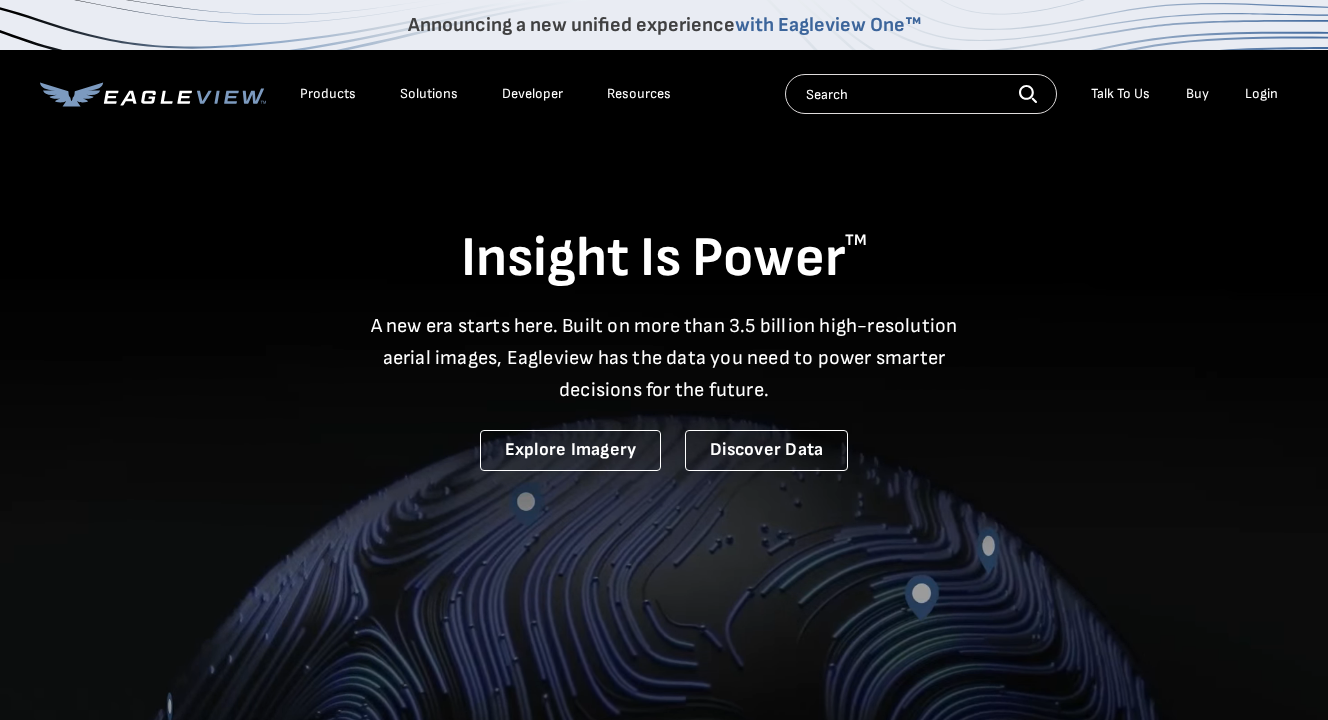 scroll, scrollTop: 0, scrollLeft: 0, axis: both 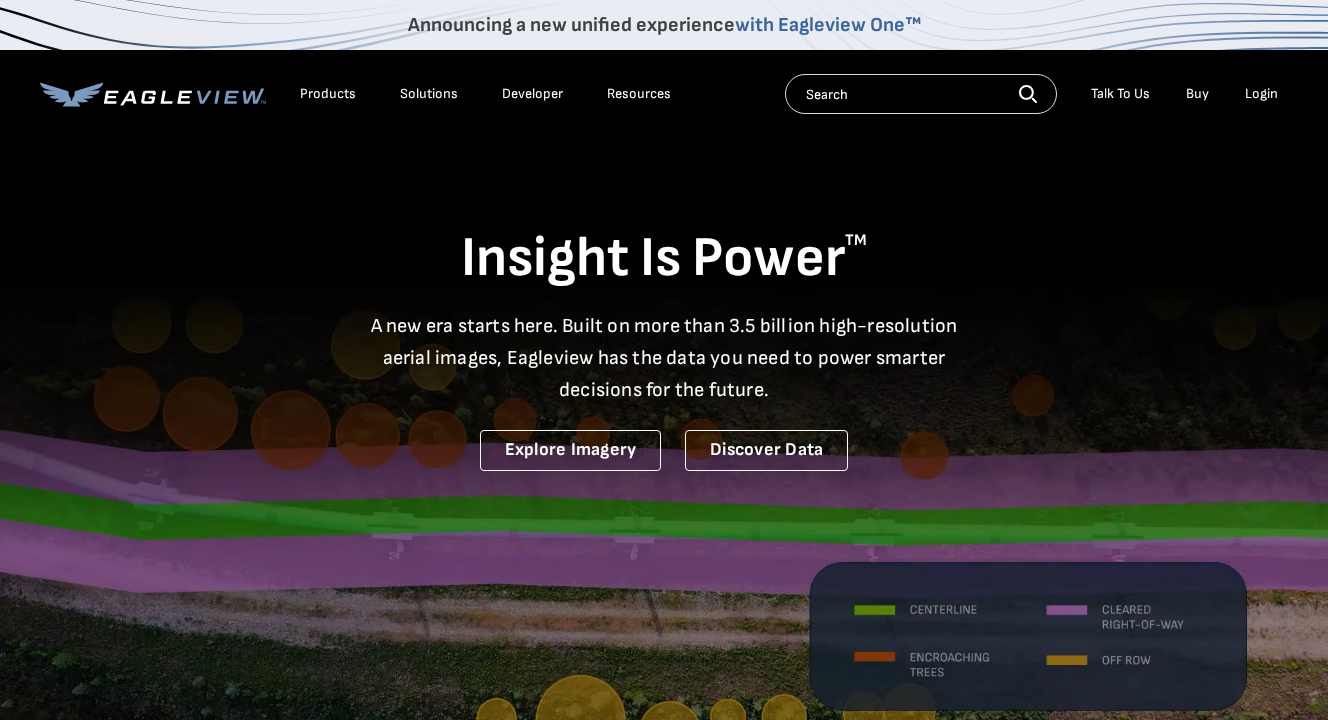drag, startPoint x: 1259, startPoint y: 98, endPoint x: 1203, endPoint y: 136, distance: 67.6757 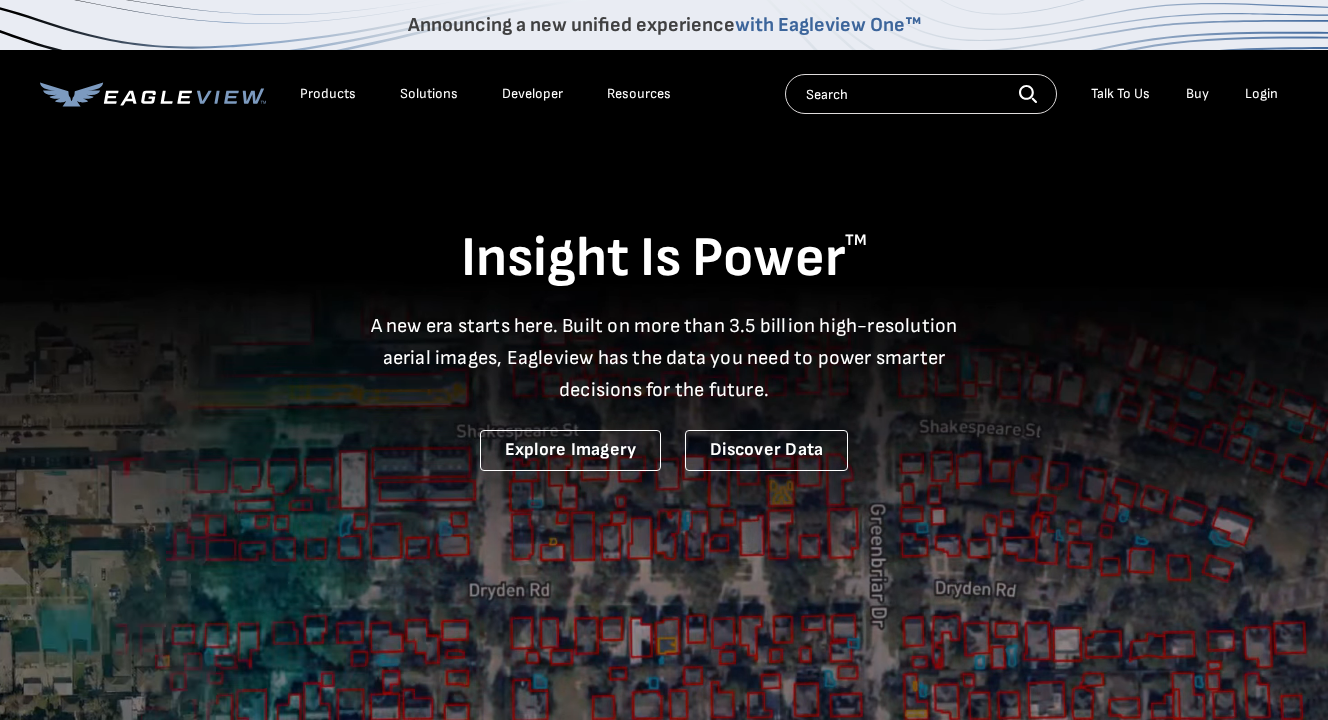 click on "Products
Solutions
Developer
Resources
Search
Talk To Us
Buy
Login" at bounding box center [664, 94] 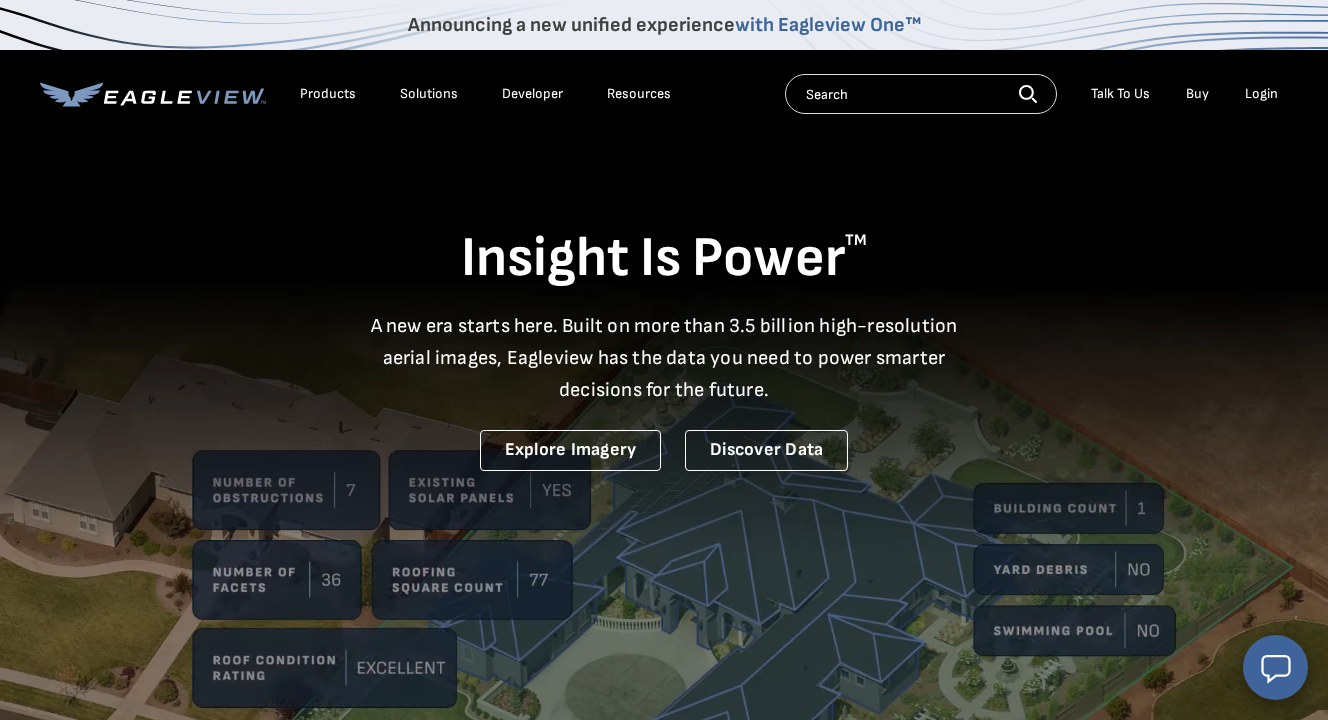 click on "Buy" at bounding box center [1197, 94] 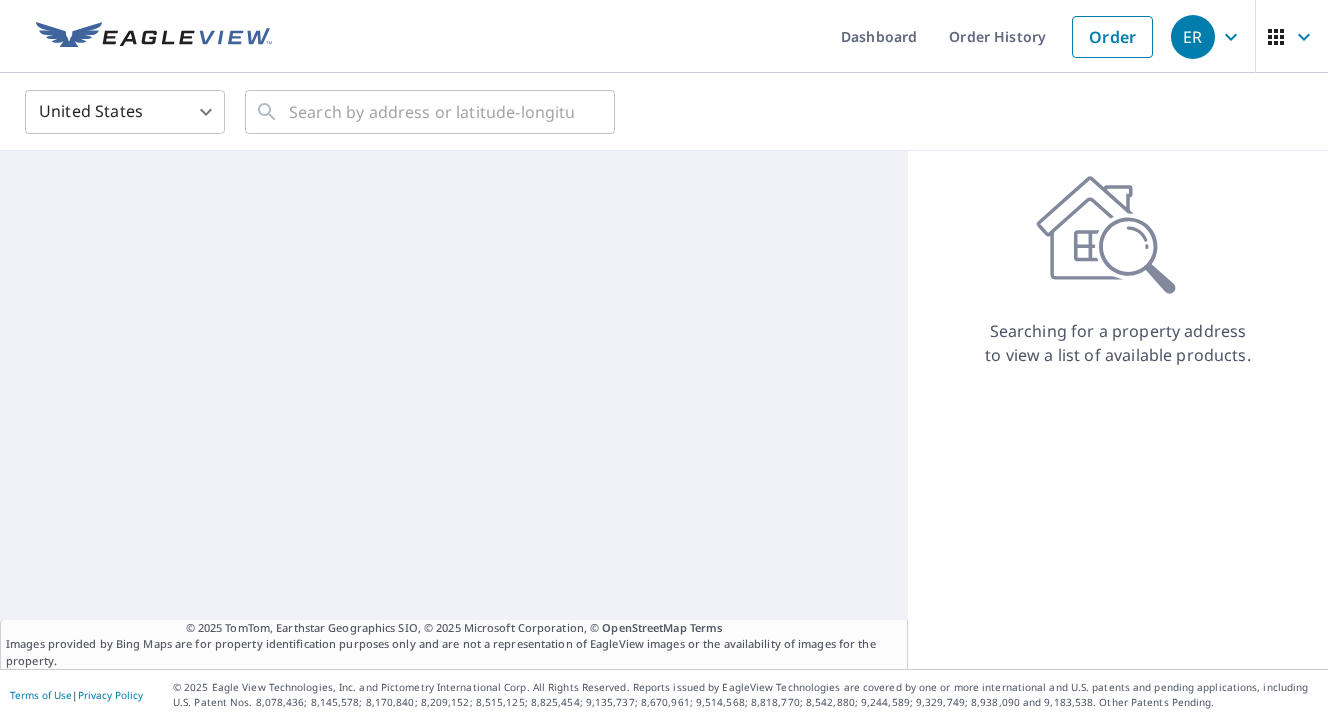 scroll, scrollTop: 0, scrollLeft: 0, axis: both 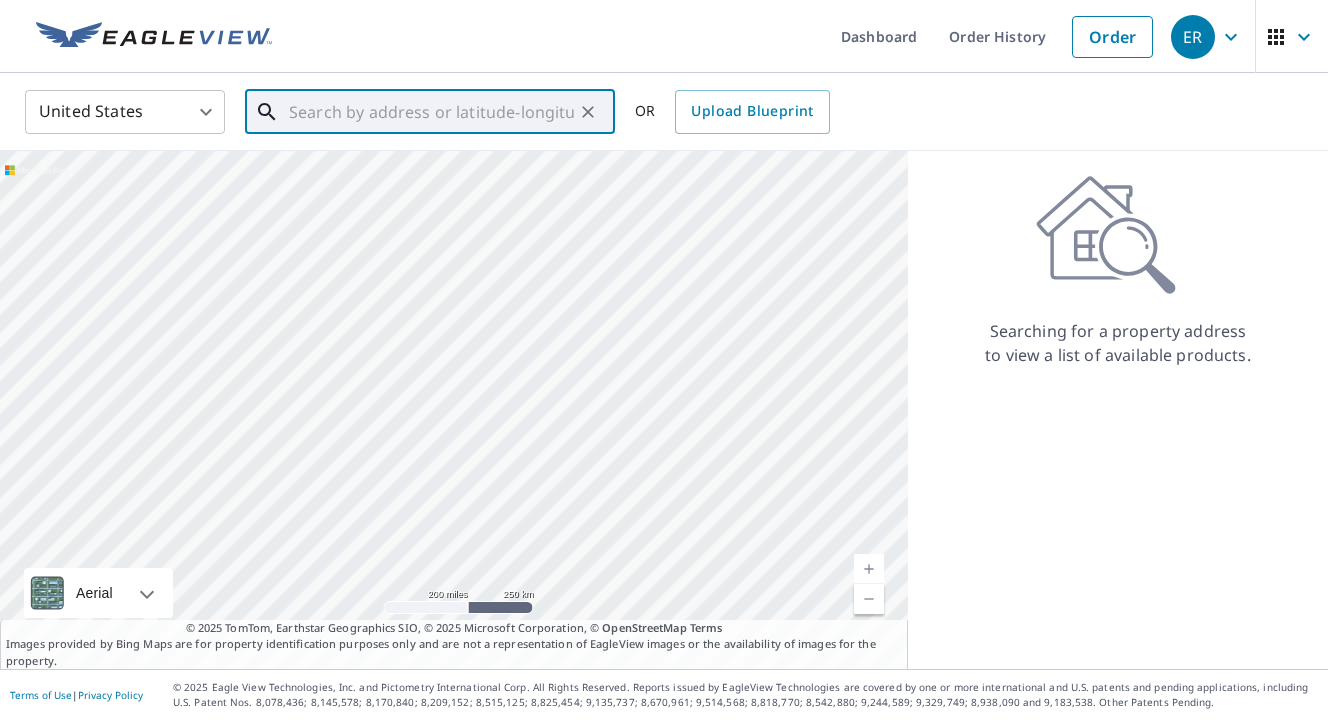 paste on "[NUMBER] [STREET] [CITY], [STATE]" 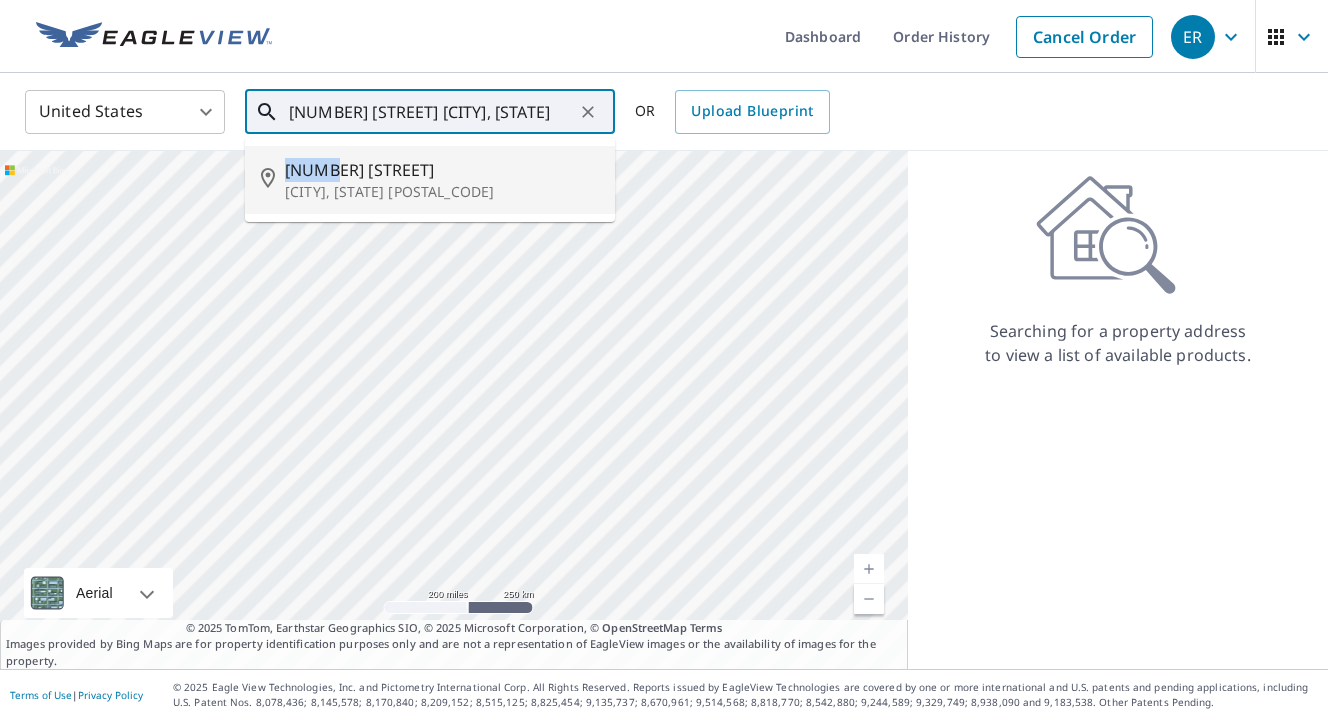 click on "[CITY], [STATE] [POSTAL_CODE]" at bounding box center [442, 192] 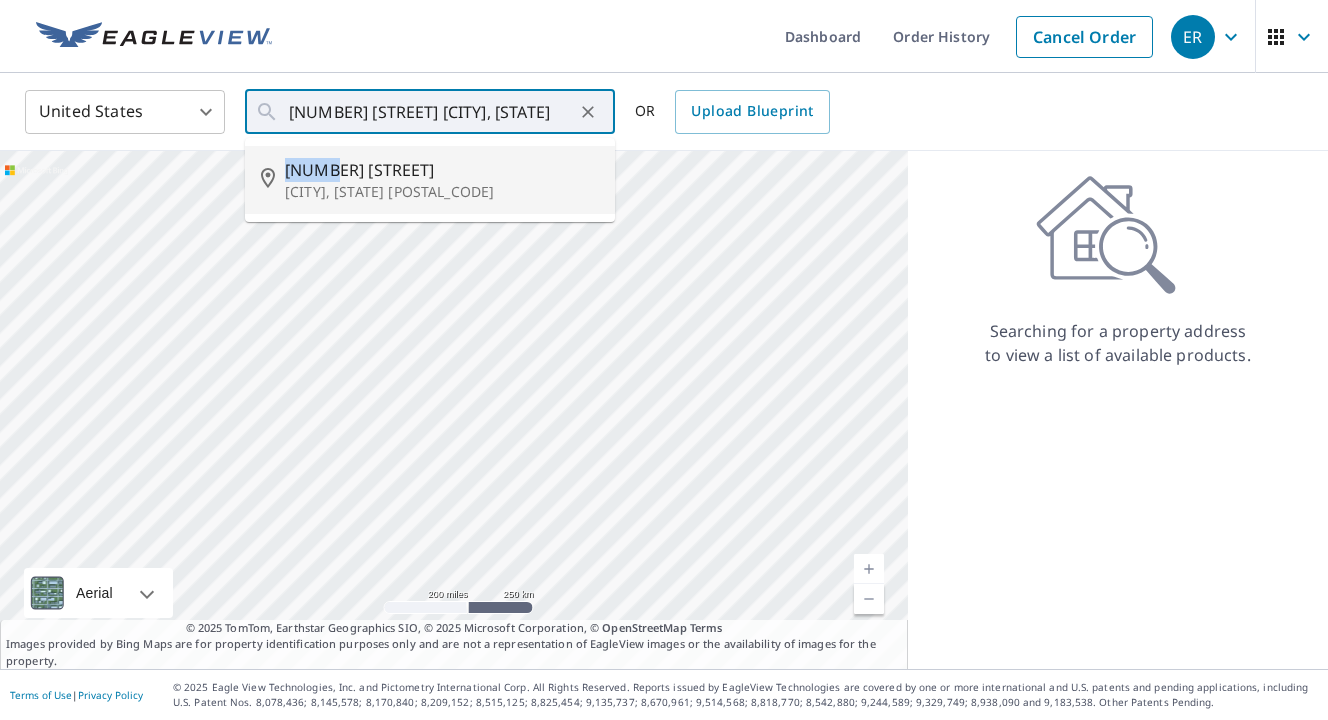 type on "[NUMBER] [STREET] [CITY], [STATE] [POSTAL_CODE]" 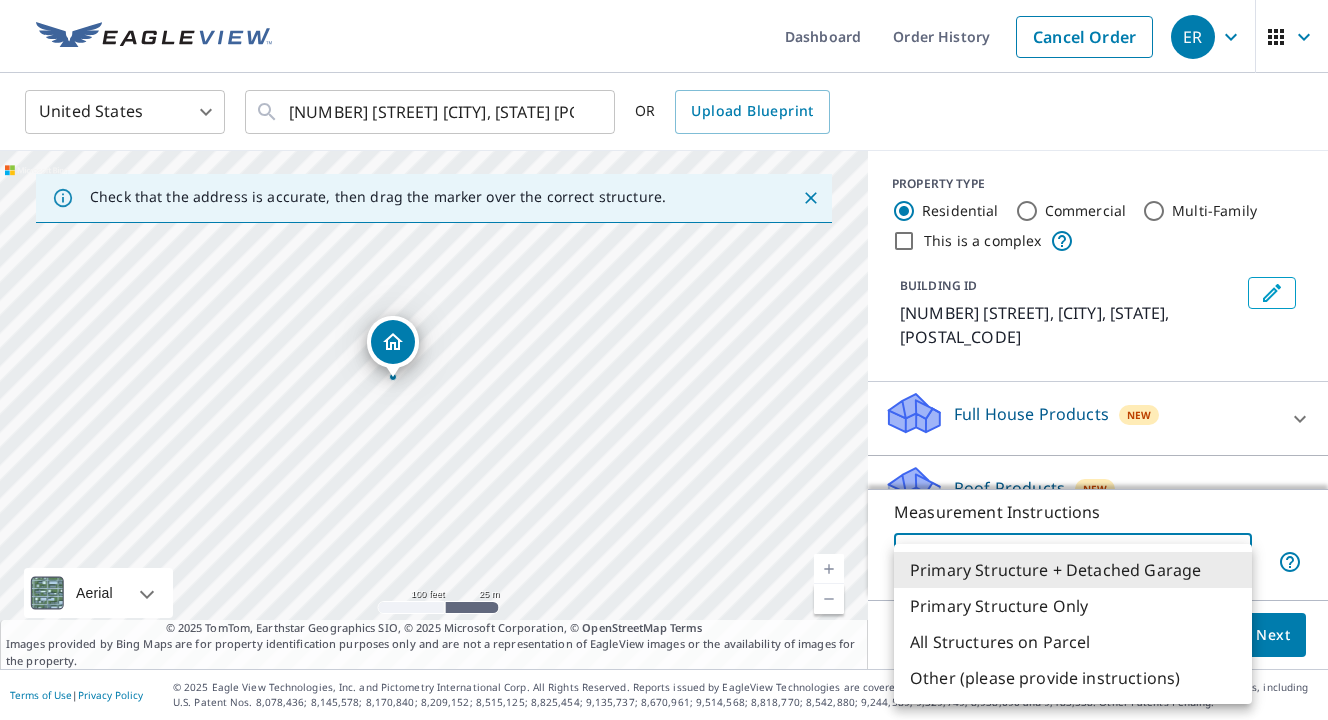 click on "ER ER
Dashboard Order History Cancel Order ER United States US ​ 15985 Chamfers Farm Rd Chesterfield, MO 63005 ​ OR Upload Blueprint Check that the address is accurate, then drag the marker over the correct structure. 15985 Chamfers Farm Rd Chesterfield, MO 63005 Aerial Road A standard road map Aerial A detailed look from above Labels Labels 100 feet 25 m © 2025 TomTom, © Vexcel Imaging, © 2025 Microsoft Corporation,  © OpenStreetMap Terms © 2025 TomTom, Earthstar Geographics SIO, © 2025 Microsoft Corporation, ©   OpenStreetMap   Terms Images provided by Bing Maps are for property identification purposes only and are not a representation of EagleView images or the availability of images for the property. PROPERTY TYPE Residential Commercial Multi-Family This is a complex BUILDING ID 15985 Chamfers Farm Rd, Chesterfield, MO, 63005 Full House Products New Full House™ $99 Roof Products New Premium with 3 Hour Delivery Premium $30 - $75 Delivery 3 Hour $40 7 ​ QuickSquares™ $18 Gutter $12 8" at bounding box center [664, 360] 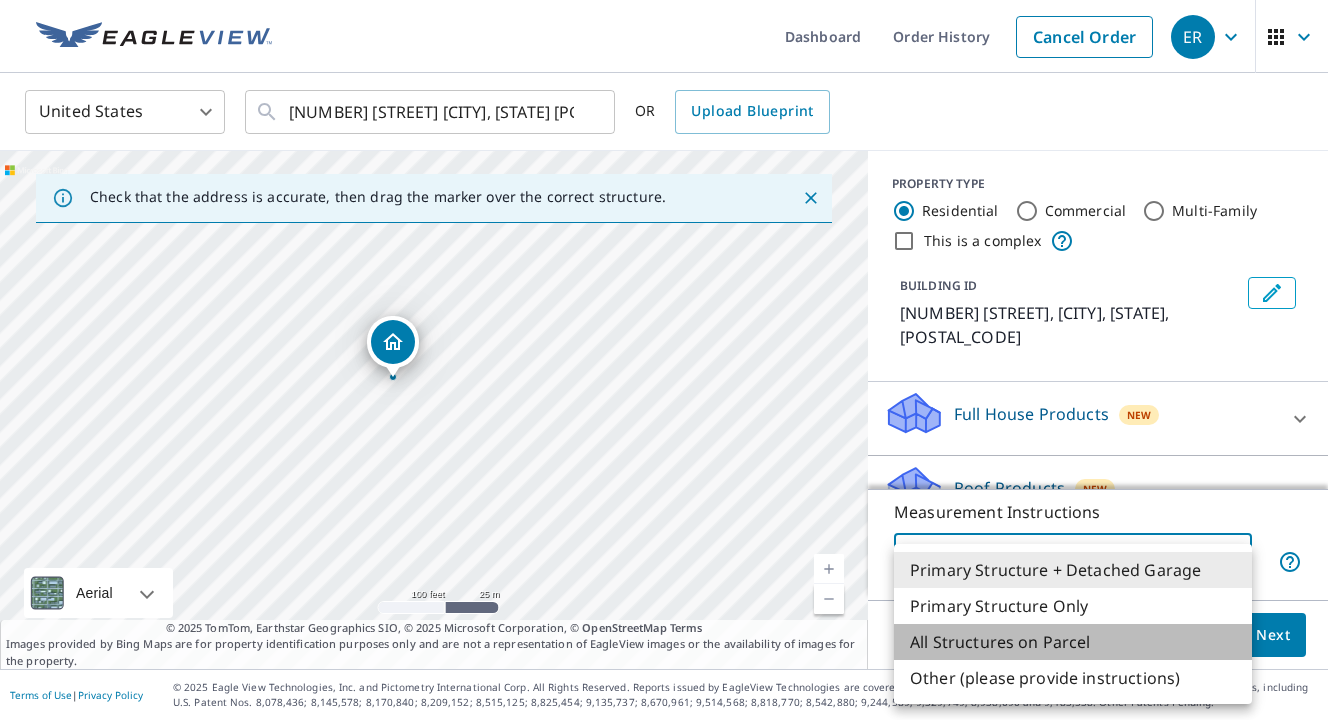 click on "All Structures on Parcel" at bounding box center (1073, 642) 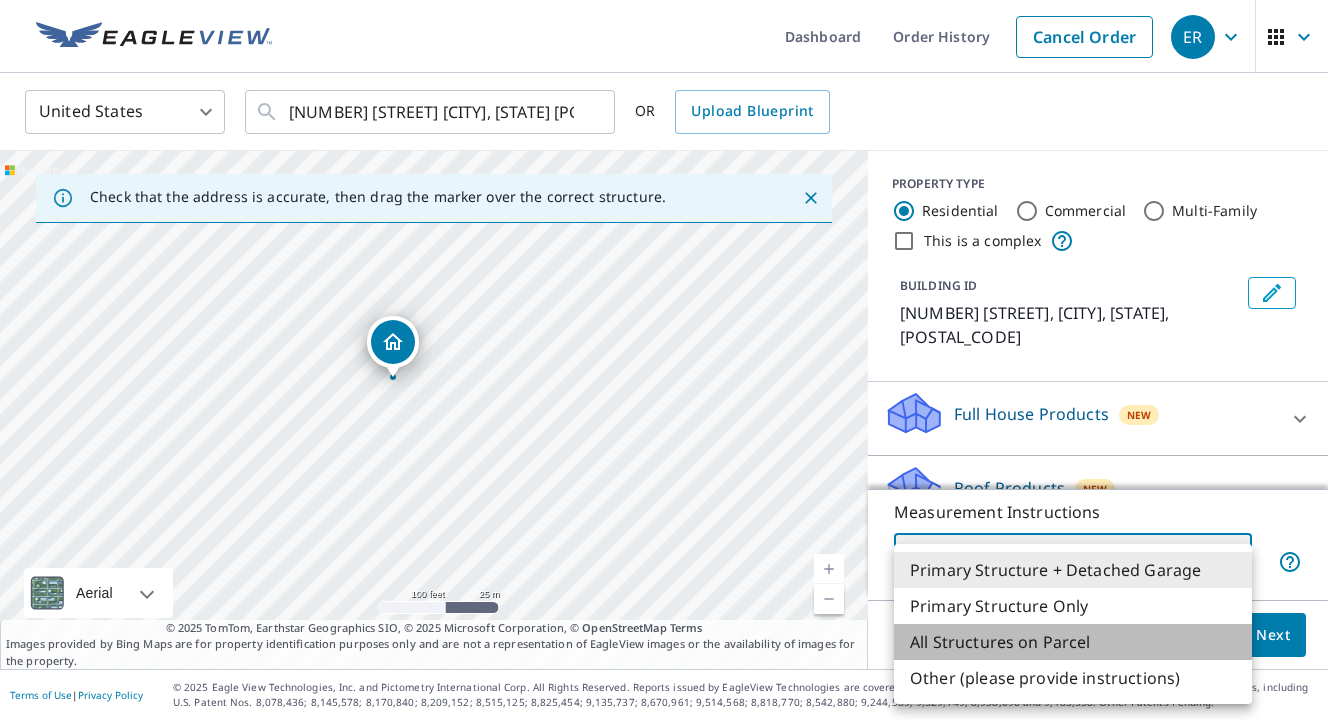 type on "3" 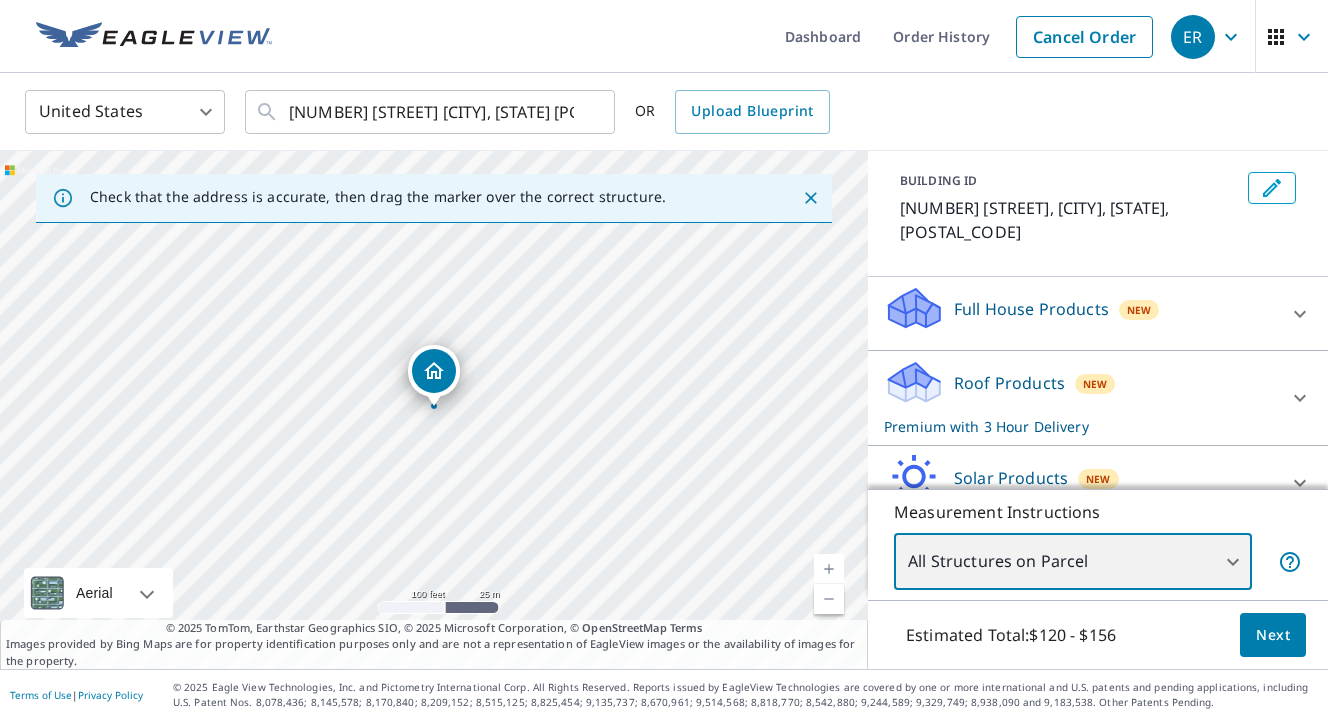 scroll, scrollTop: 106, scrollLeft: 0, axis: vertical 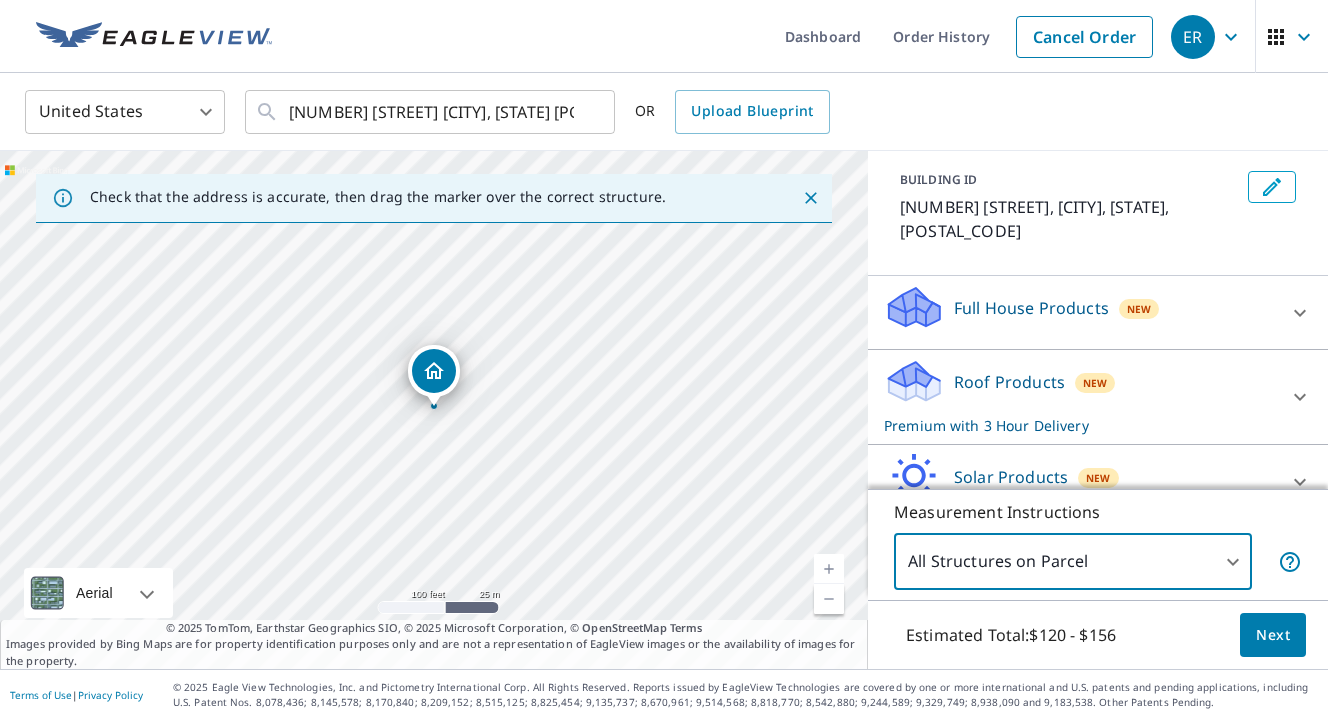 click on "Roof Products New Premium with 3 Hour Delivery" at bounding box center [1080, 397] 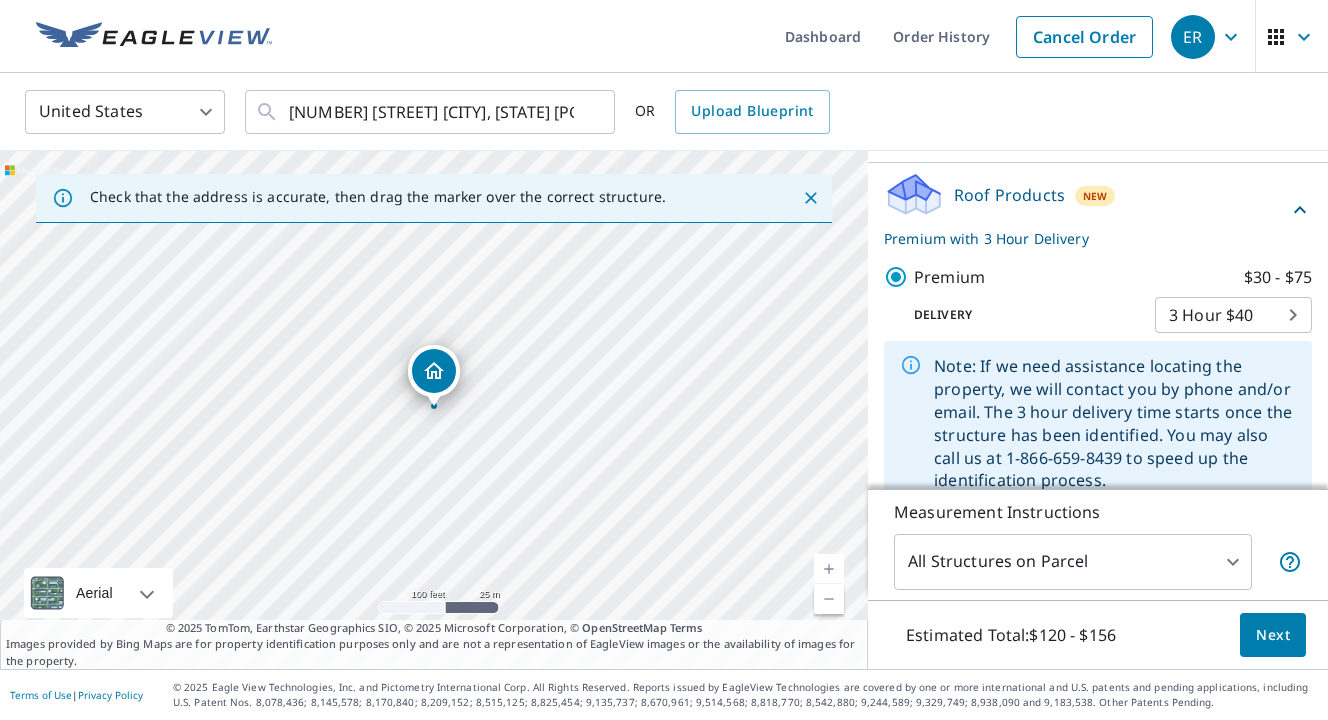 scroll, scrollTop: 289, scrollLeft: 0, axis: vertical 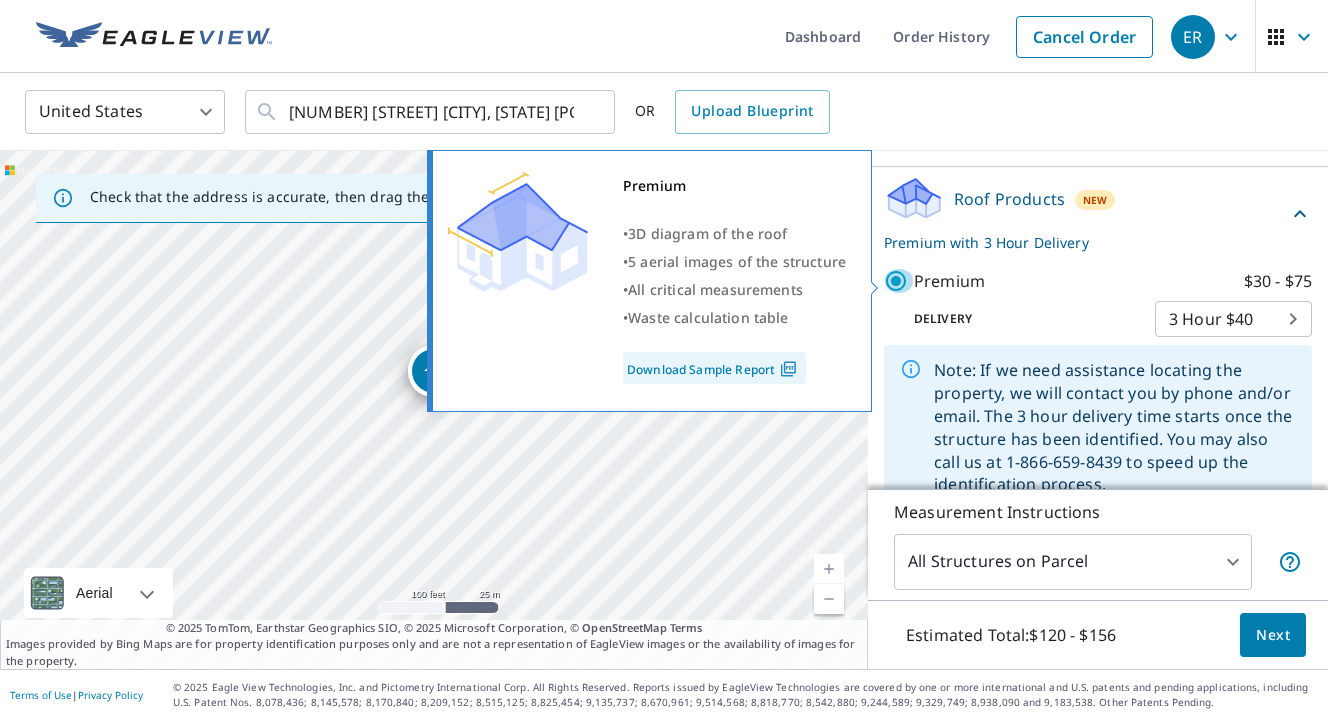 click on "Premium $30 - $75" at bounding box center (899, 281) 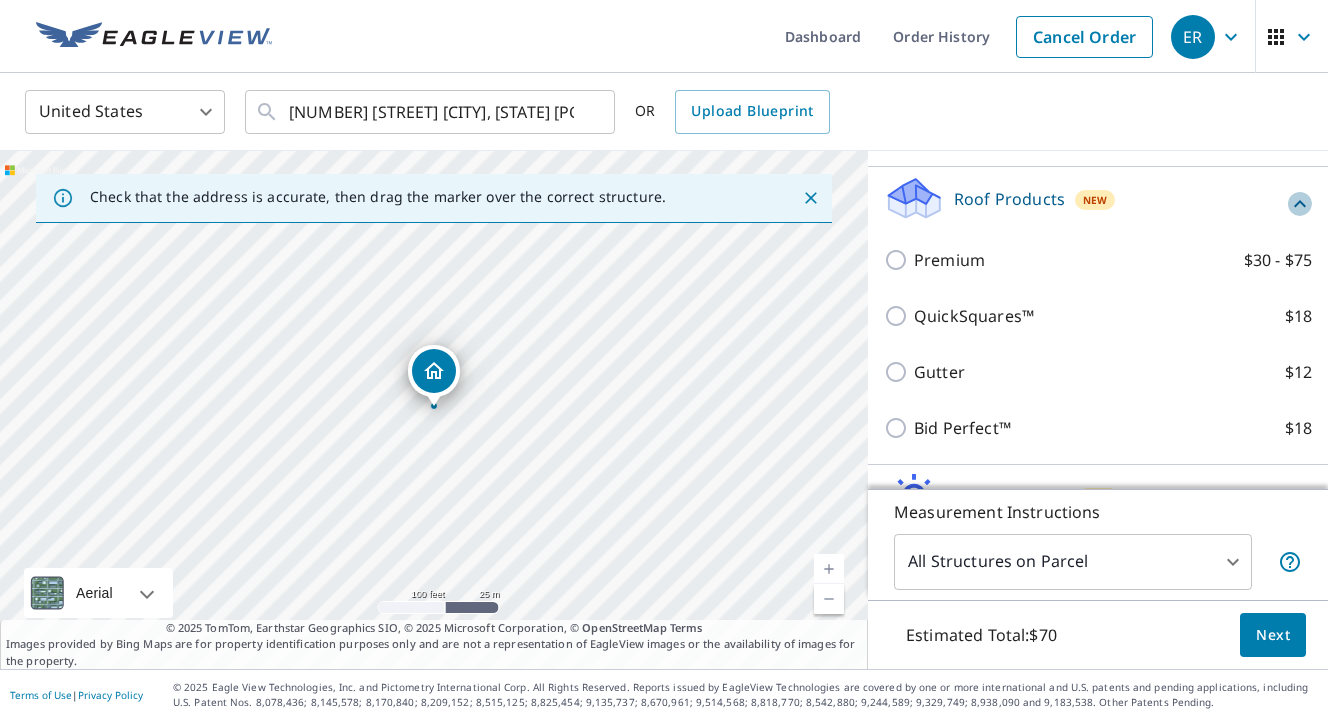 click 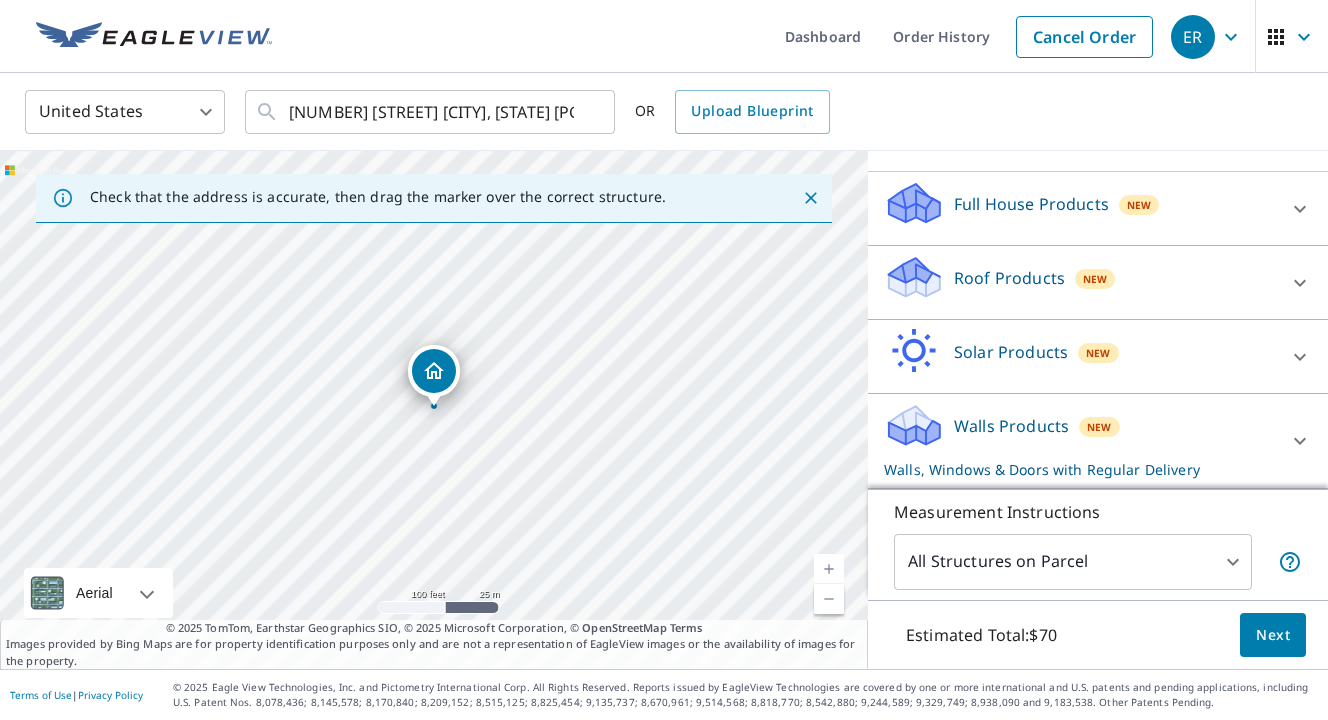 scroll, scrollTop: 210, scrollLeft: 0, axis: vertical 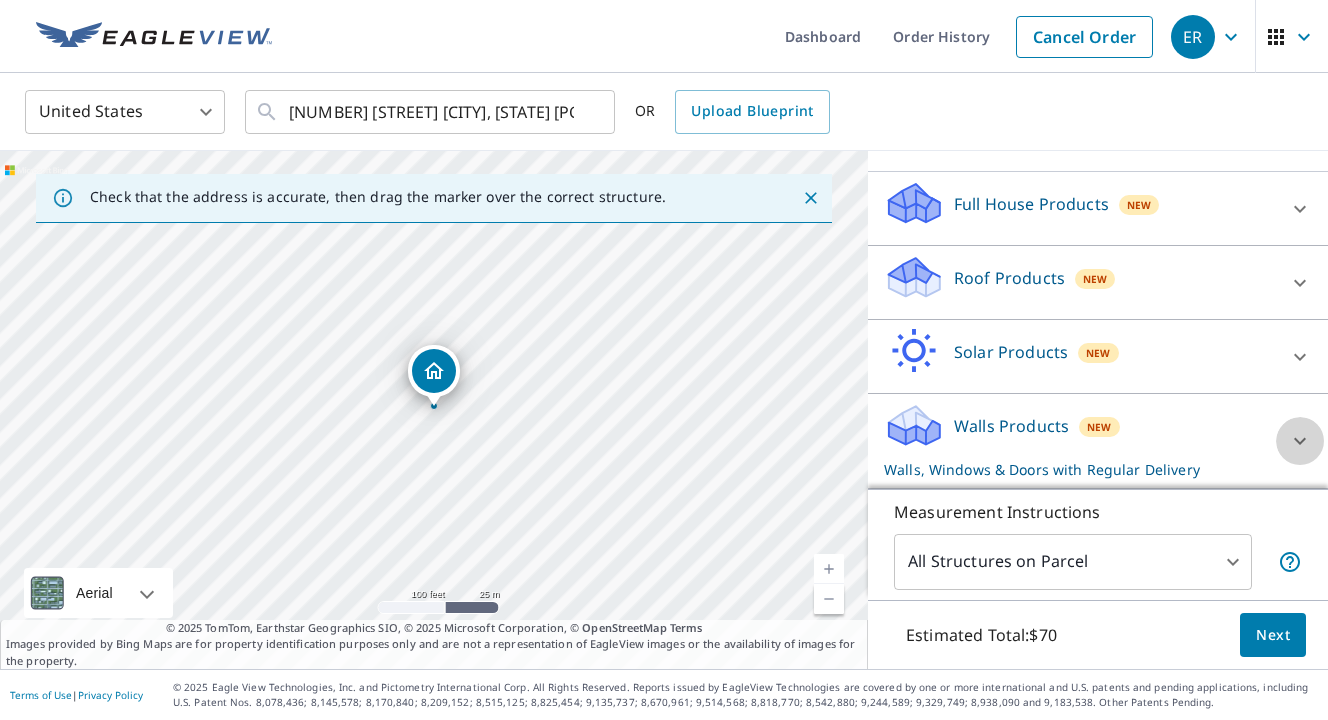 click 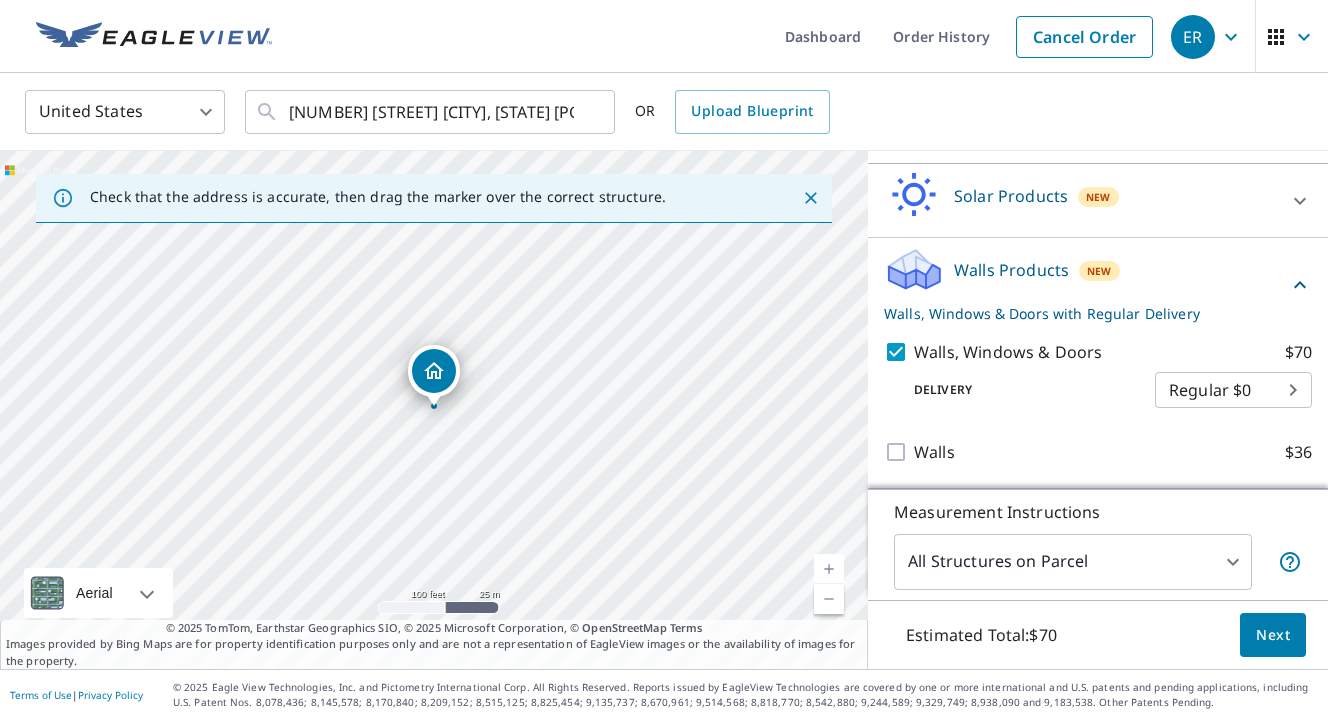 scroll, scrollTop: 366, scrollLeft: 0, axis: vertical 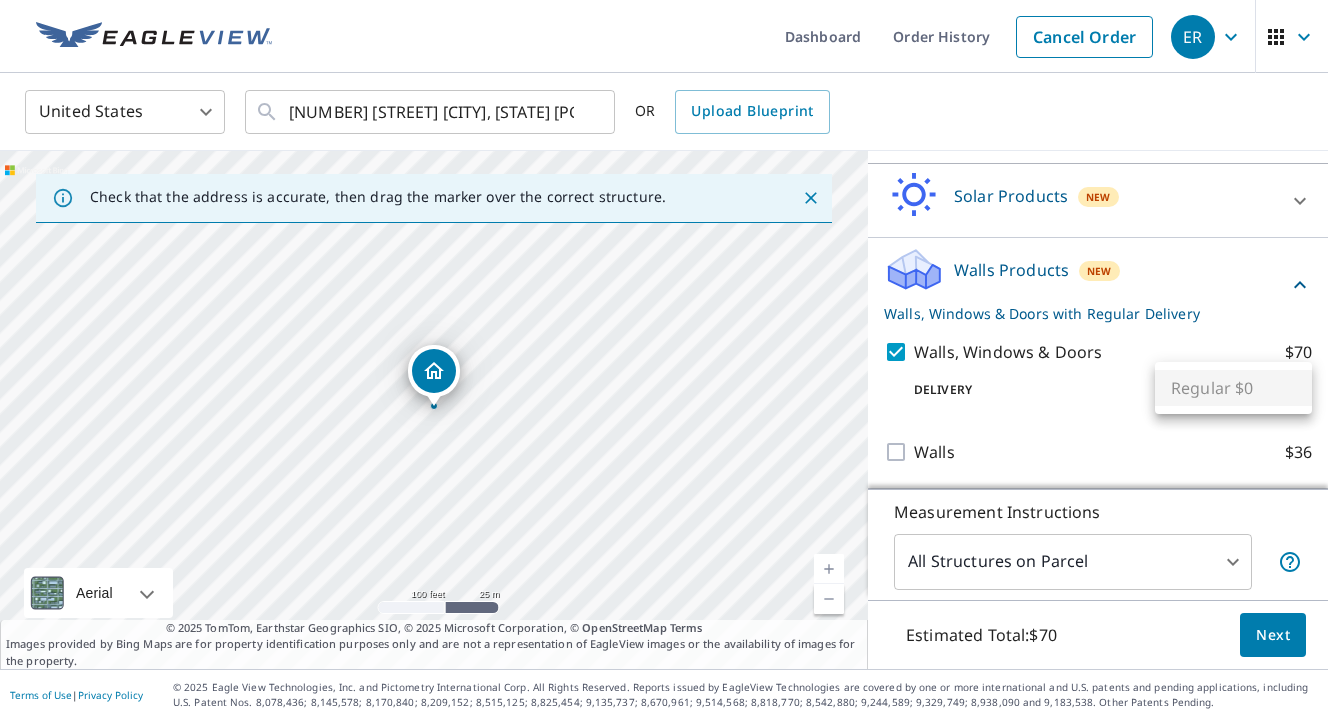 click at bounding box center [664, 360] 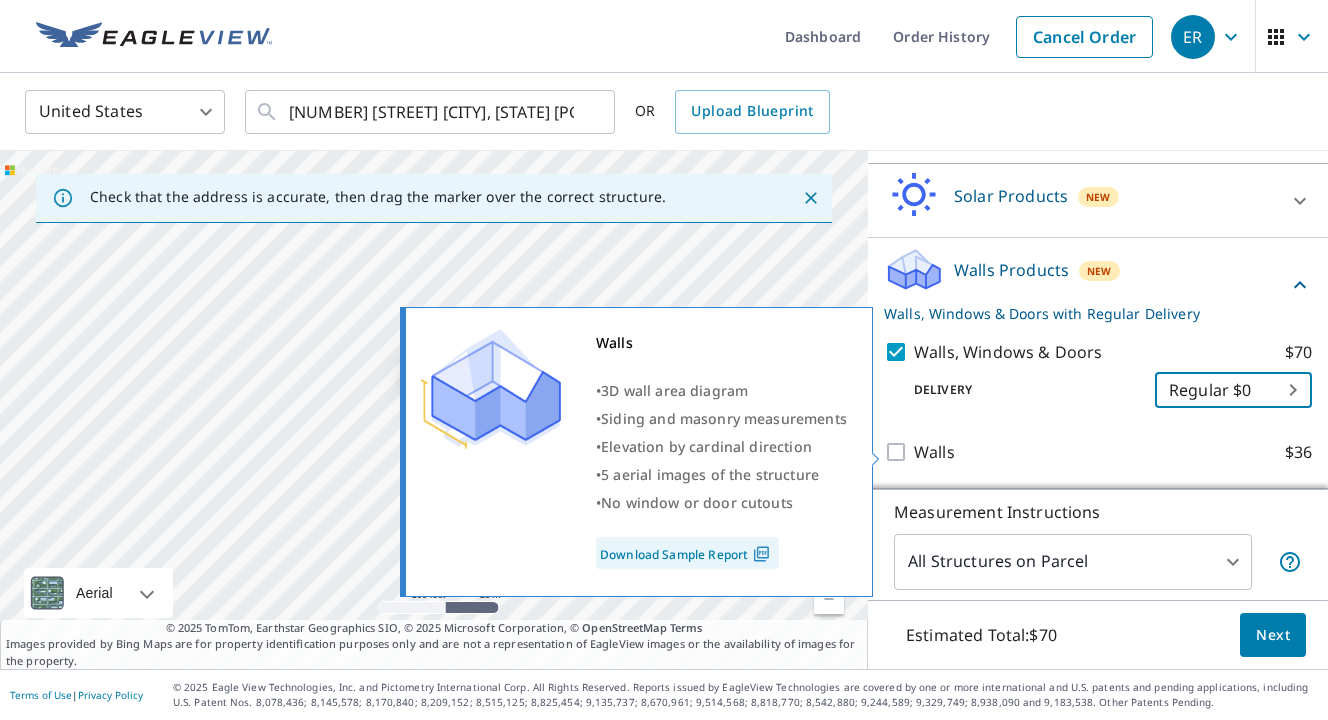 click on "Walls $36" at bounding box center (899, 452) 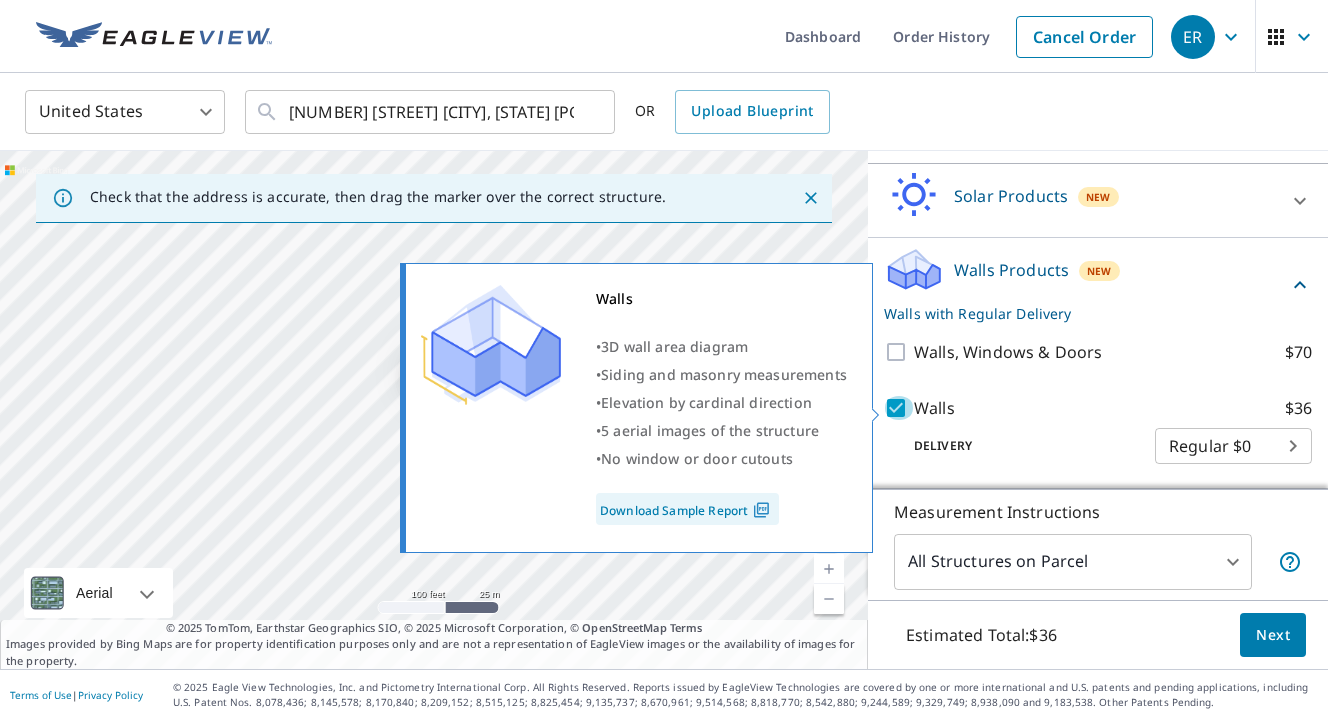 click on "Walls $36" at bounding box center (899, 408) 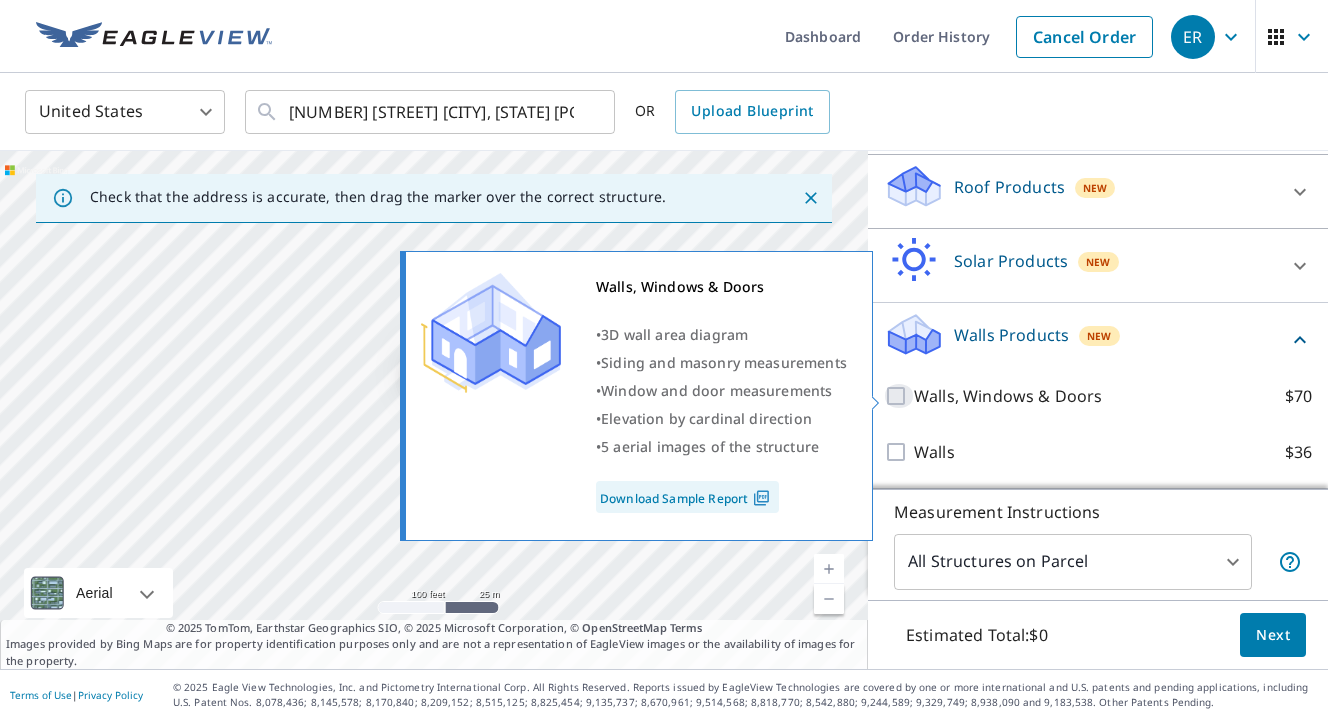 click on "Walls, Windows & Doors $70" at bounding box center [899, 396] 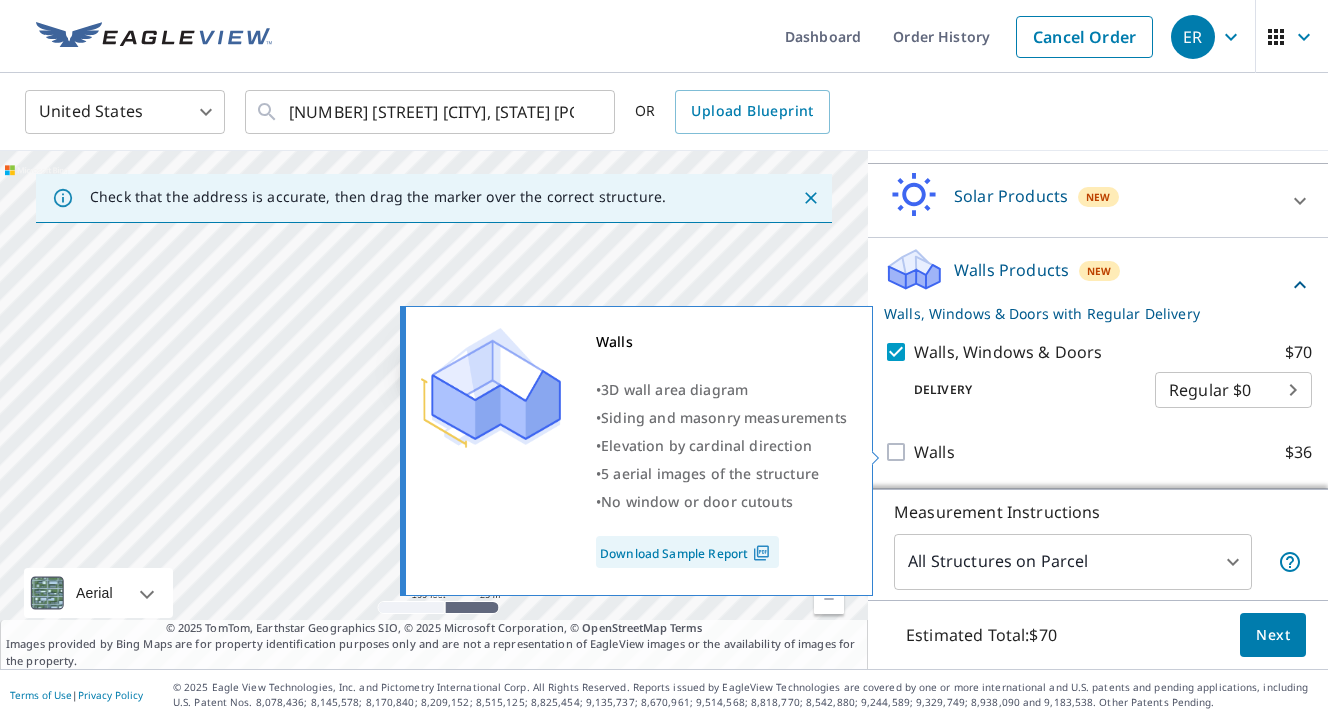 scroll, scrollTop: 366, scrollLeft: 0, axis: vertical 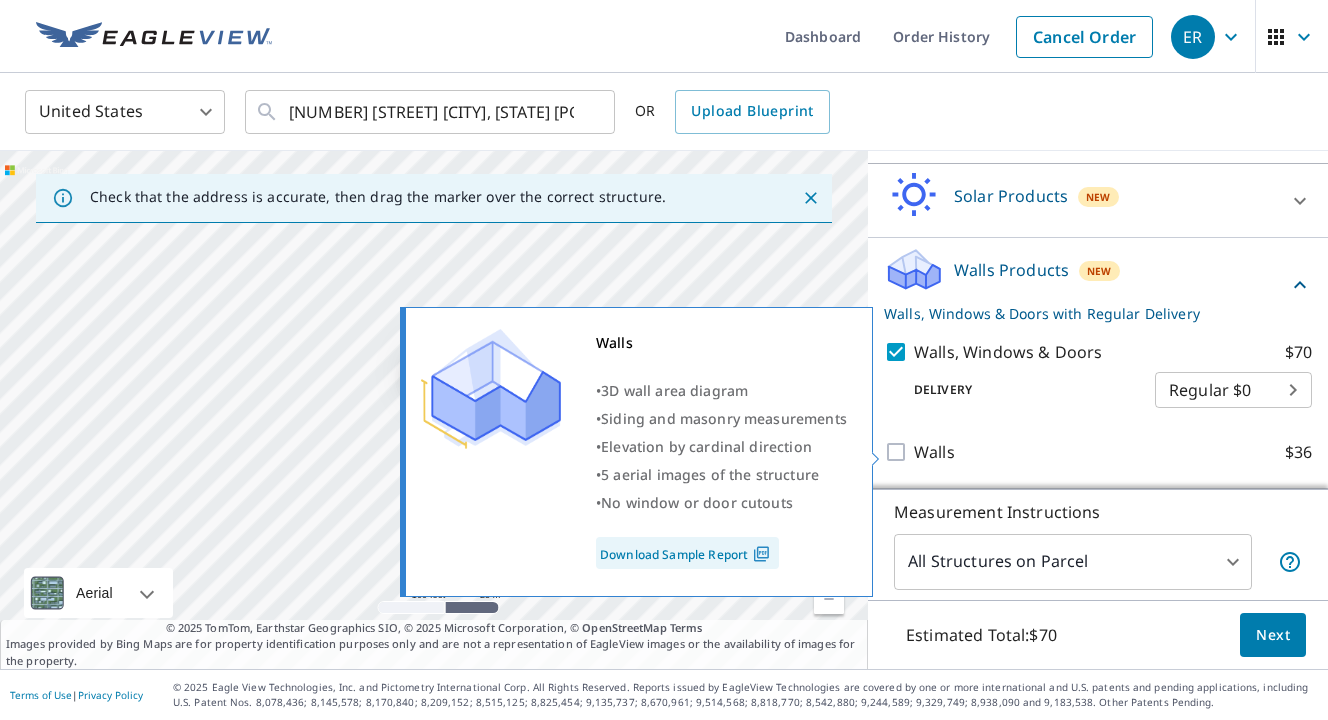 click on "Walls $36" at bounding box center [899, 452] 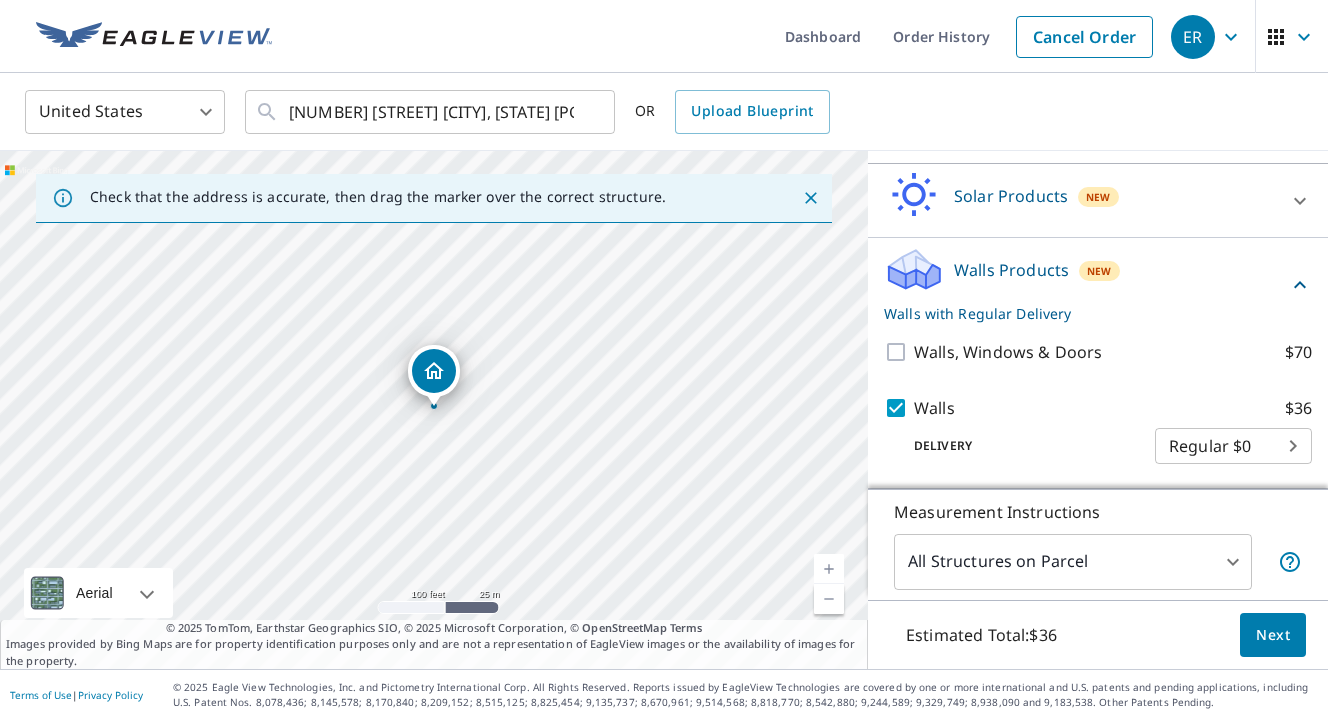 drag, startPoint x: 1280, startPoint y: 637, endPoint x: 1155, endPoint y: 440, distance: 233.31096 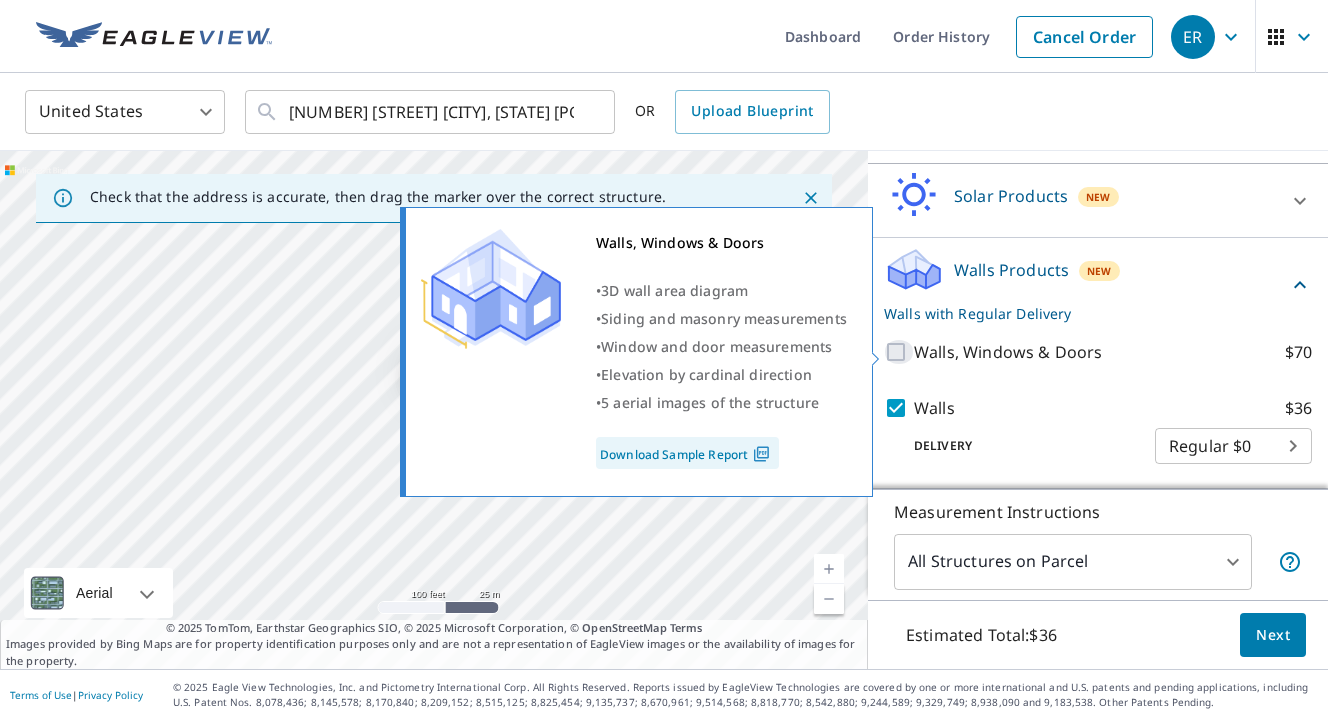 click on "Walls, Windows & Doors $70" at bounding box center (899, 352) 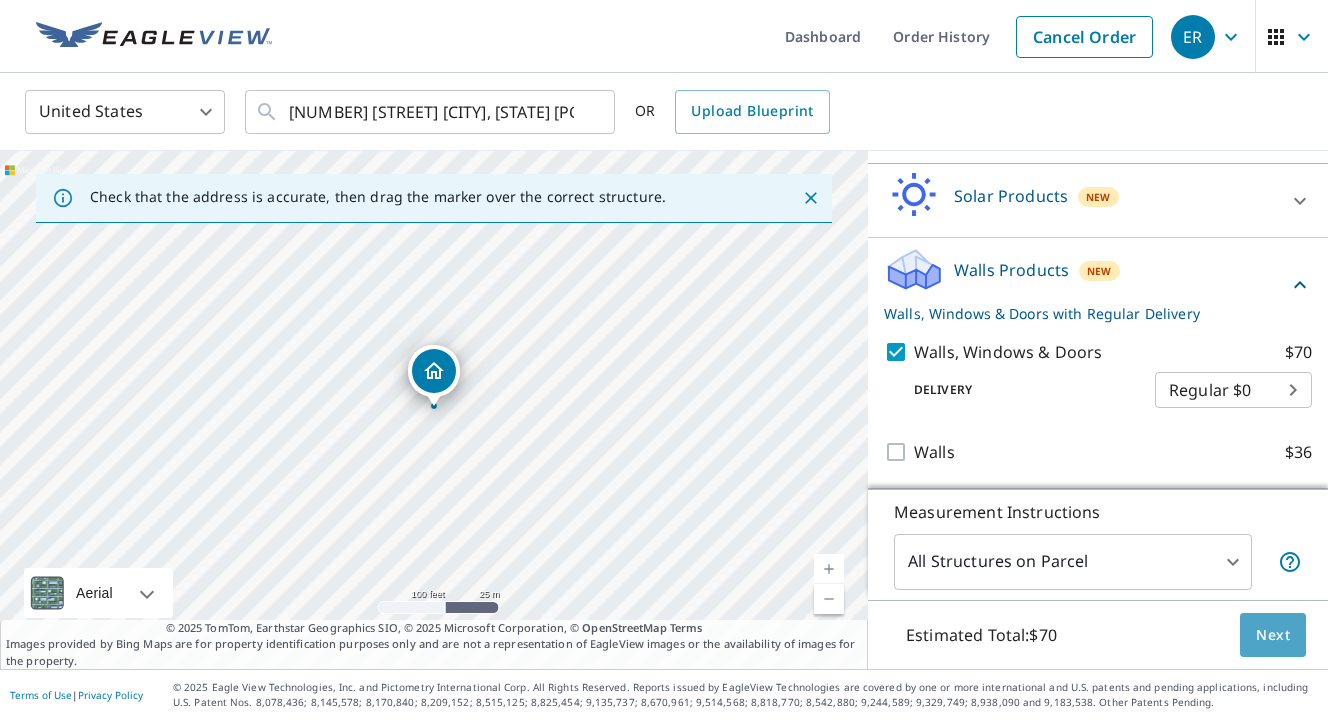 click on "Next" at bounding box center [1273, 635] 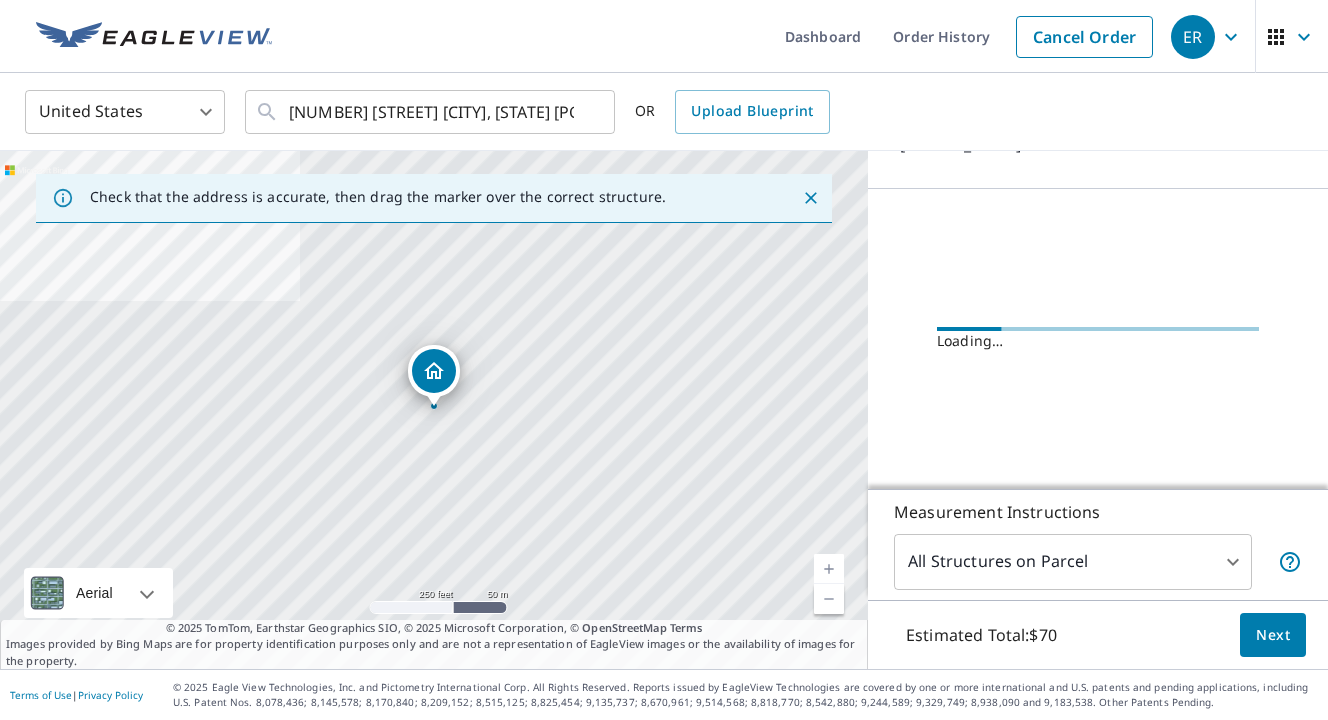 scroll, scrollTop: 193, scrollLeft: 0, axis: vertical 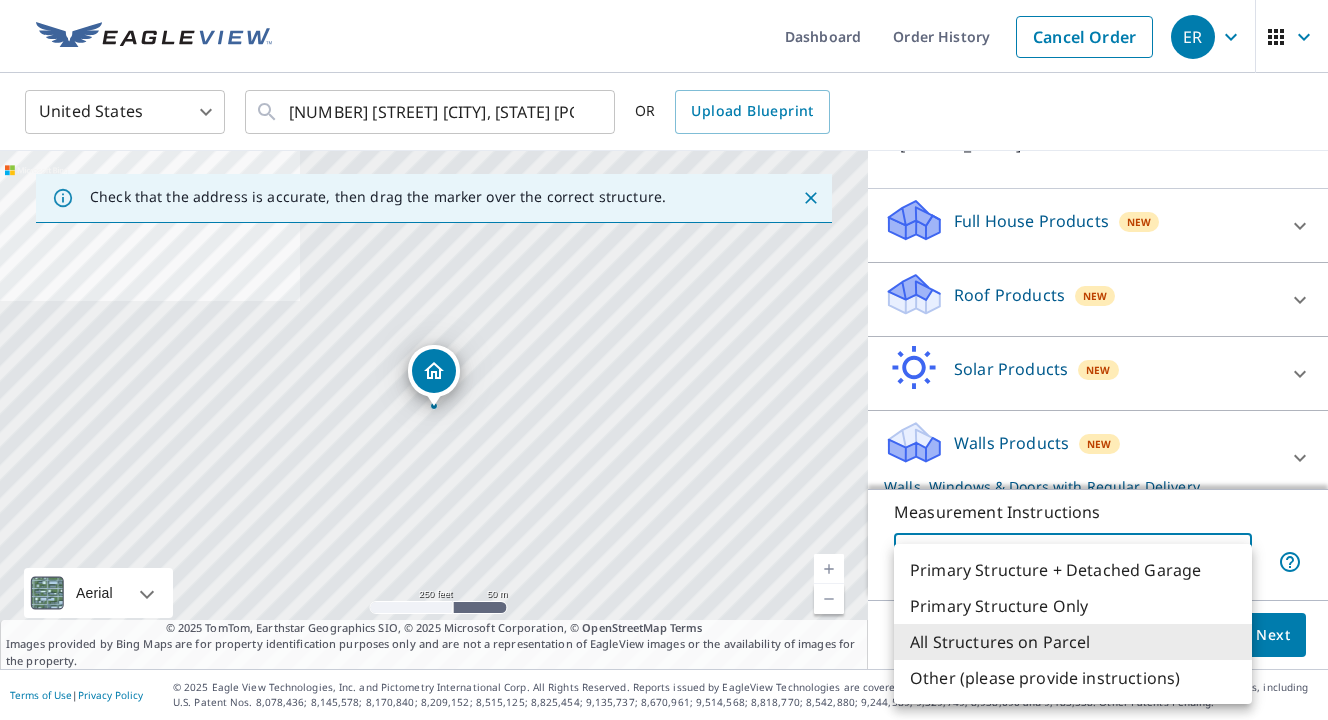 click at bounding box center [664, 360] 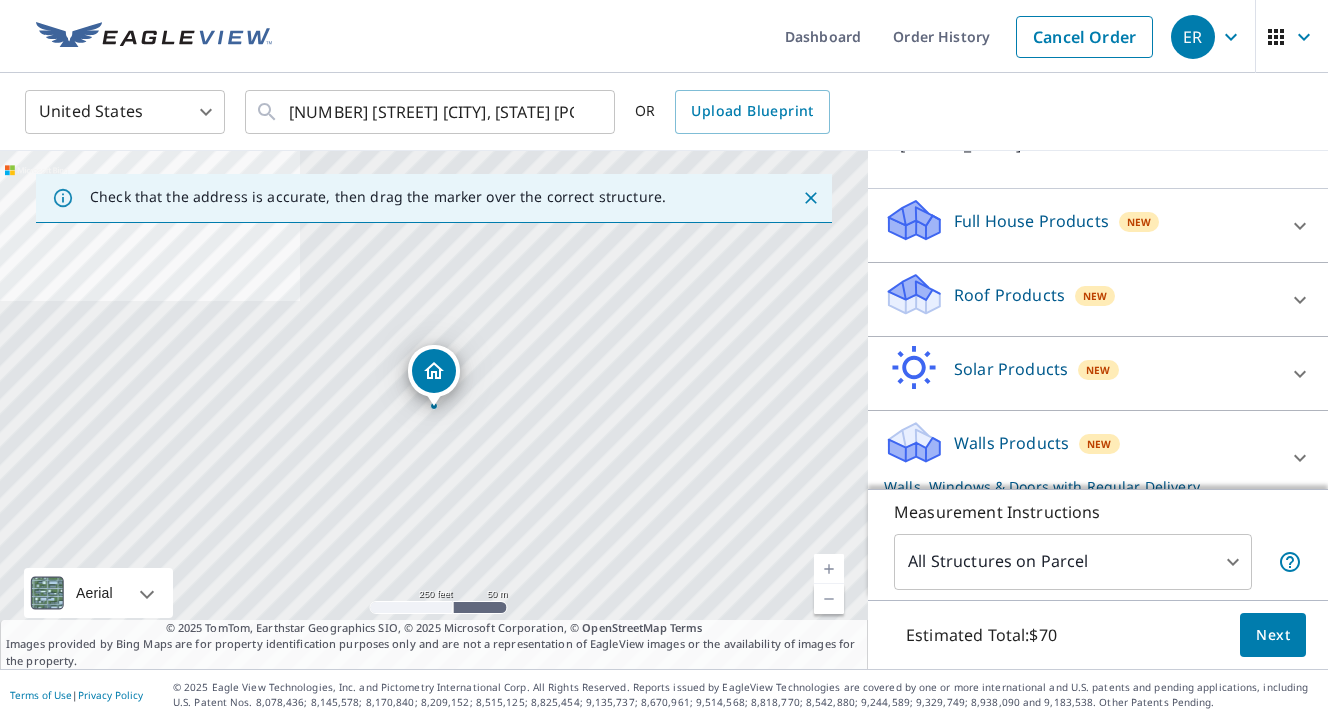 click on "Roof Products" at bounding box center [1009, 295] 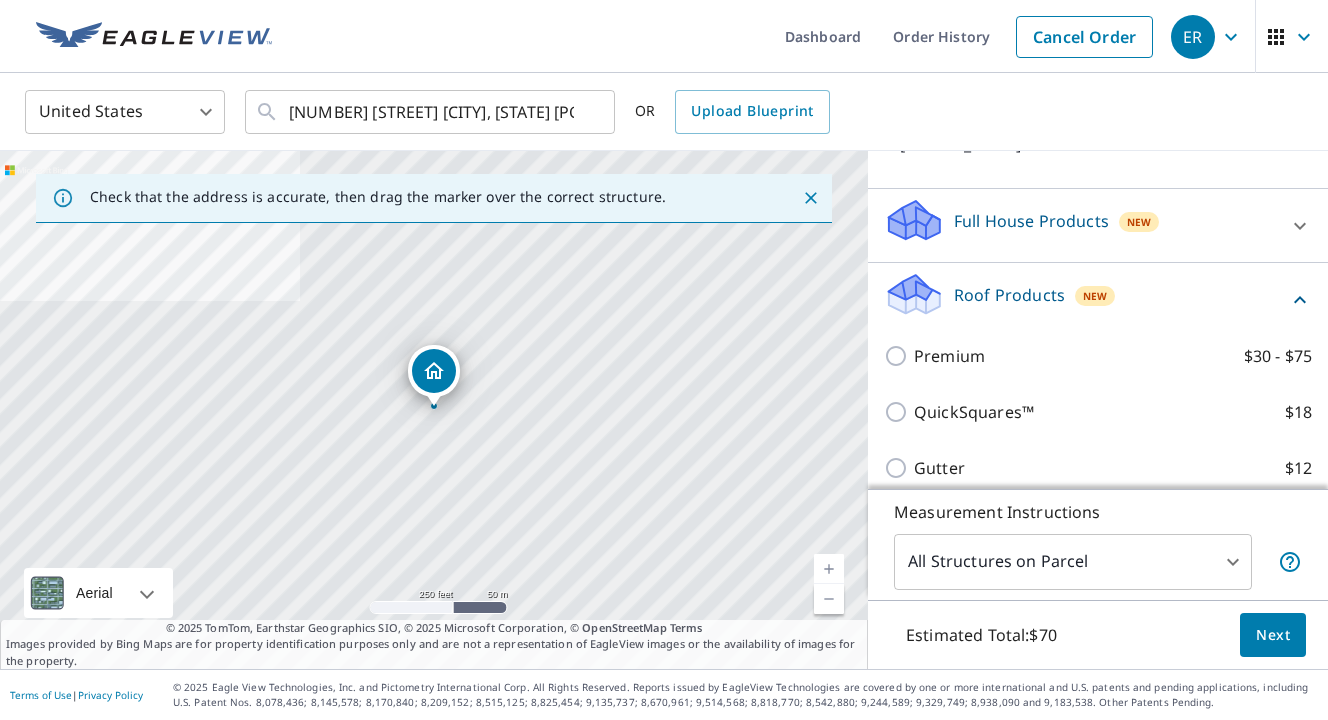 click on "Roof Products" at bounding box center [1009, 295] 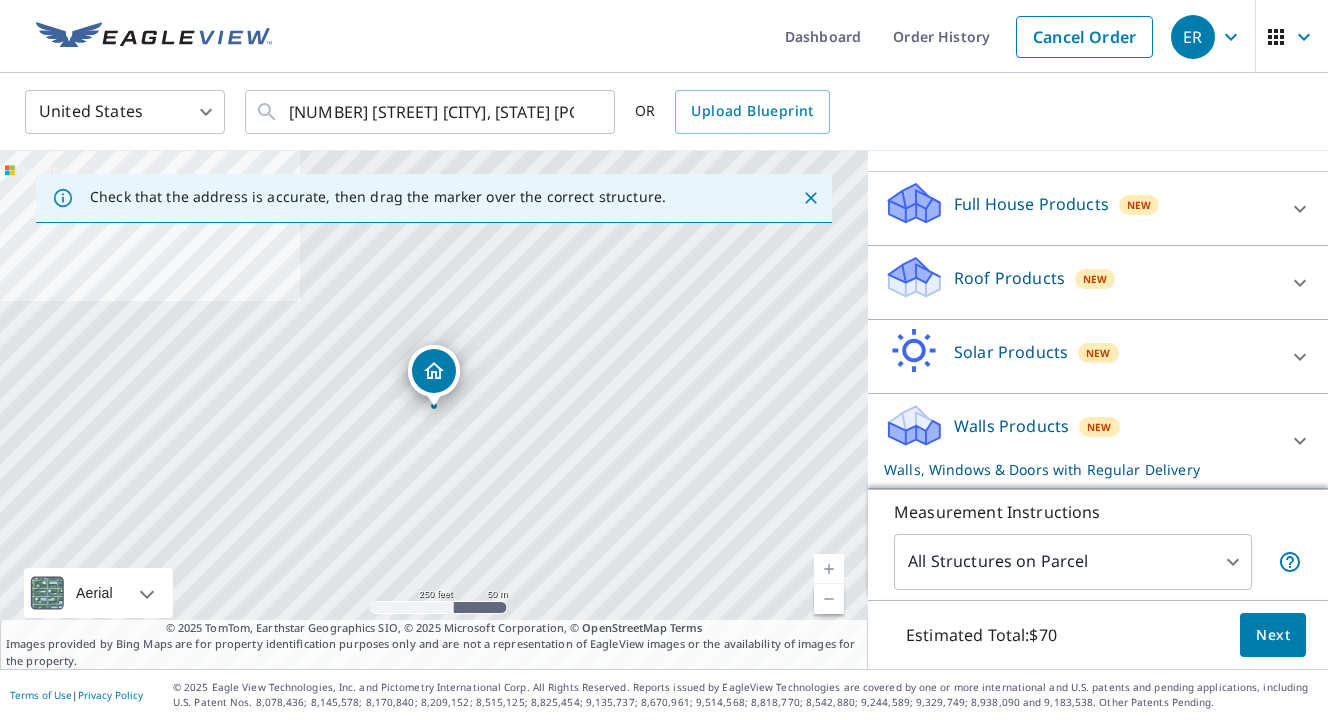 scroll, scrollTop: 210, scrollLeft: 0, axis: vertical 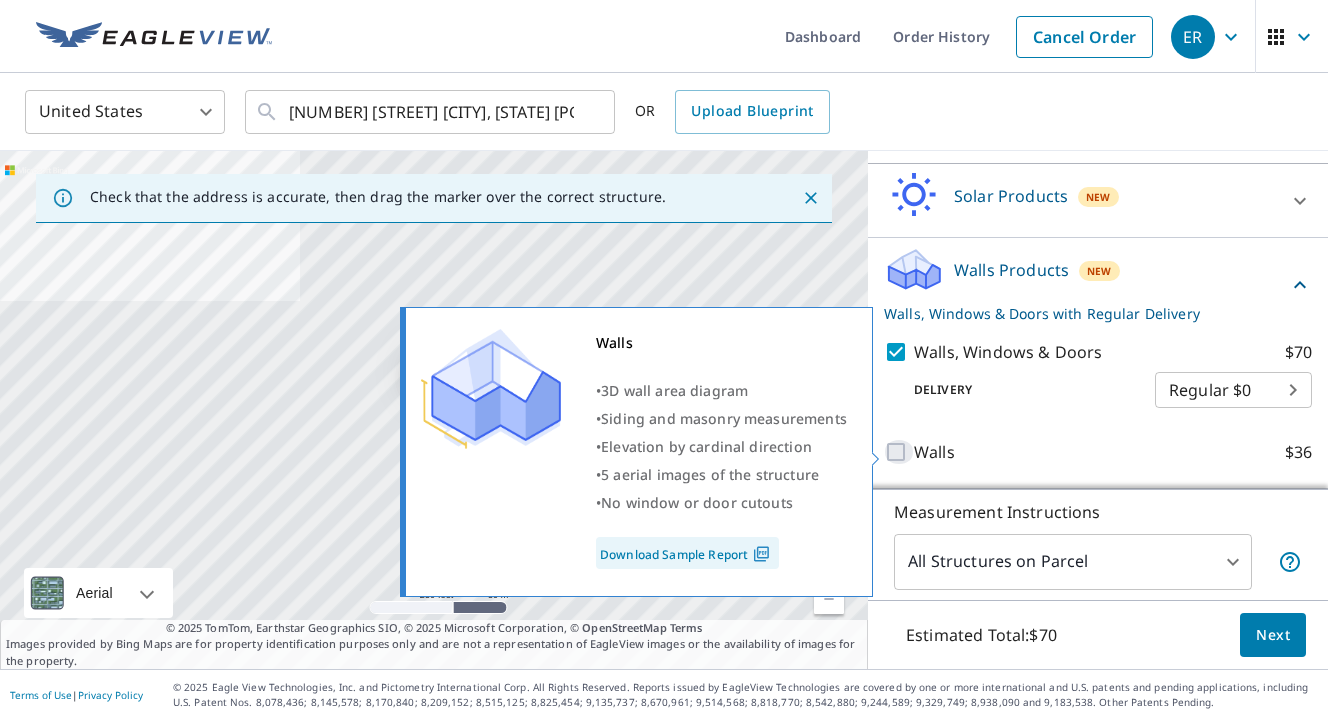 click on "Walls $36" at bounding box center [899, 452] 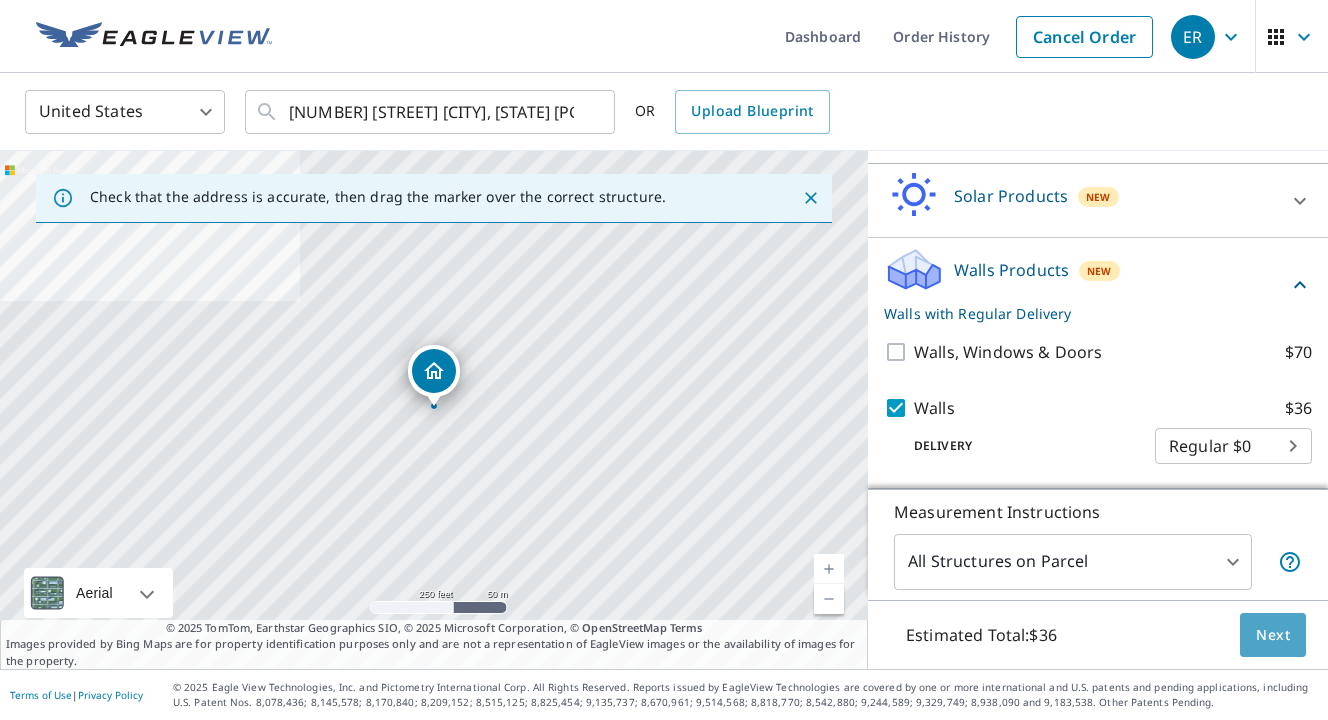 click on "Next" at bounding box center [1273, 635] 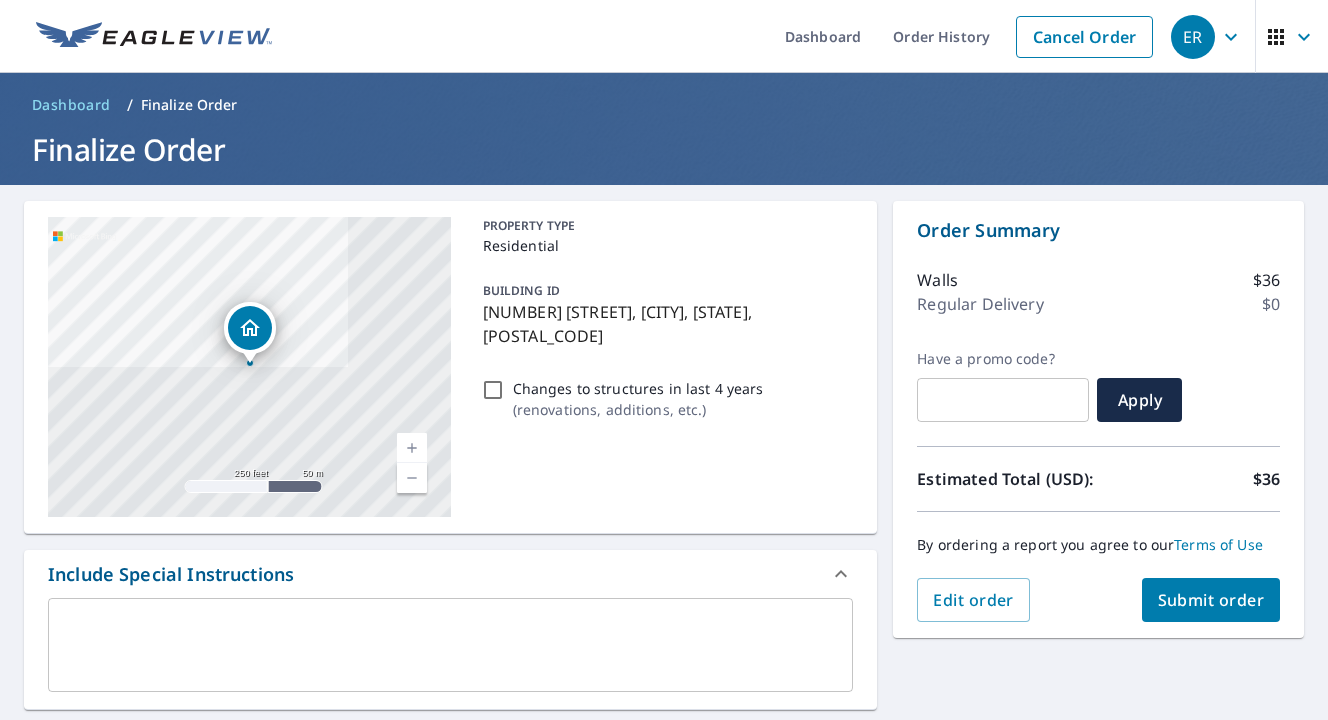 drag, startPoint x: 1204, startPoint y: 602, endPoint x: 893, endPoint y: 458, distance: 342.72 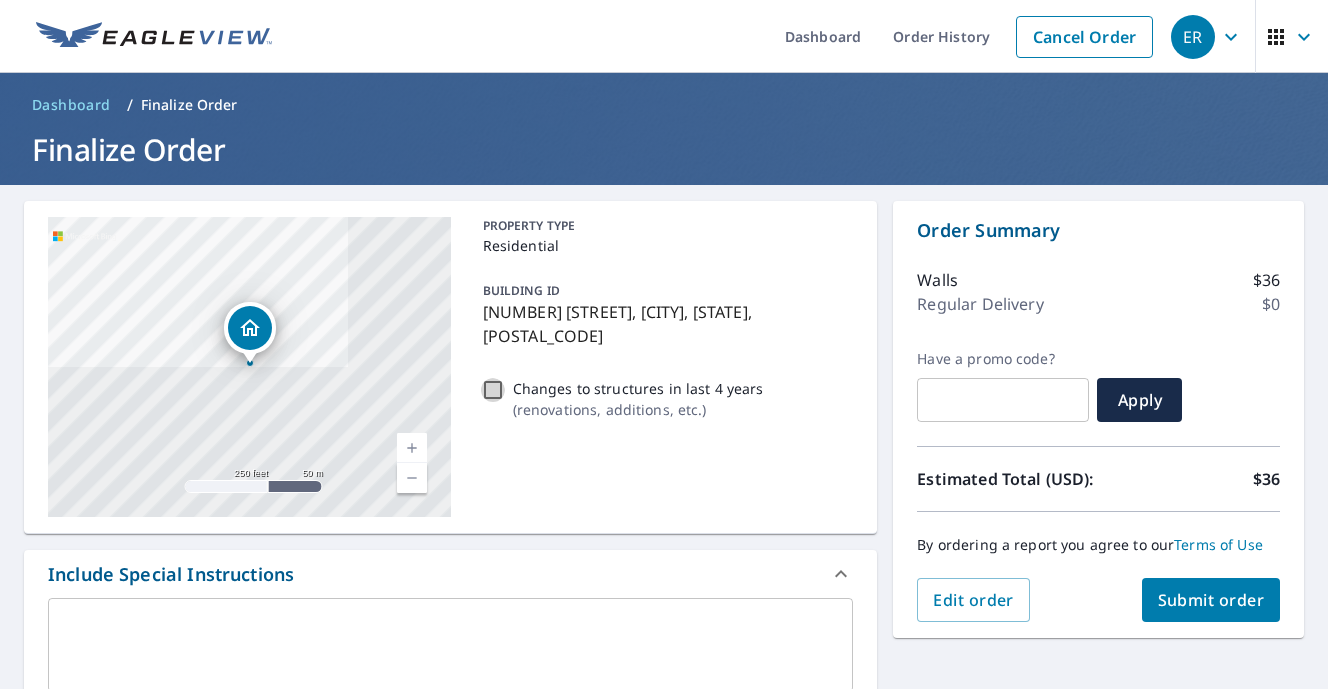 click on "Changes to structures in last 4 years ( renovations, additions, etc. )" at bounding box center [493, 390] 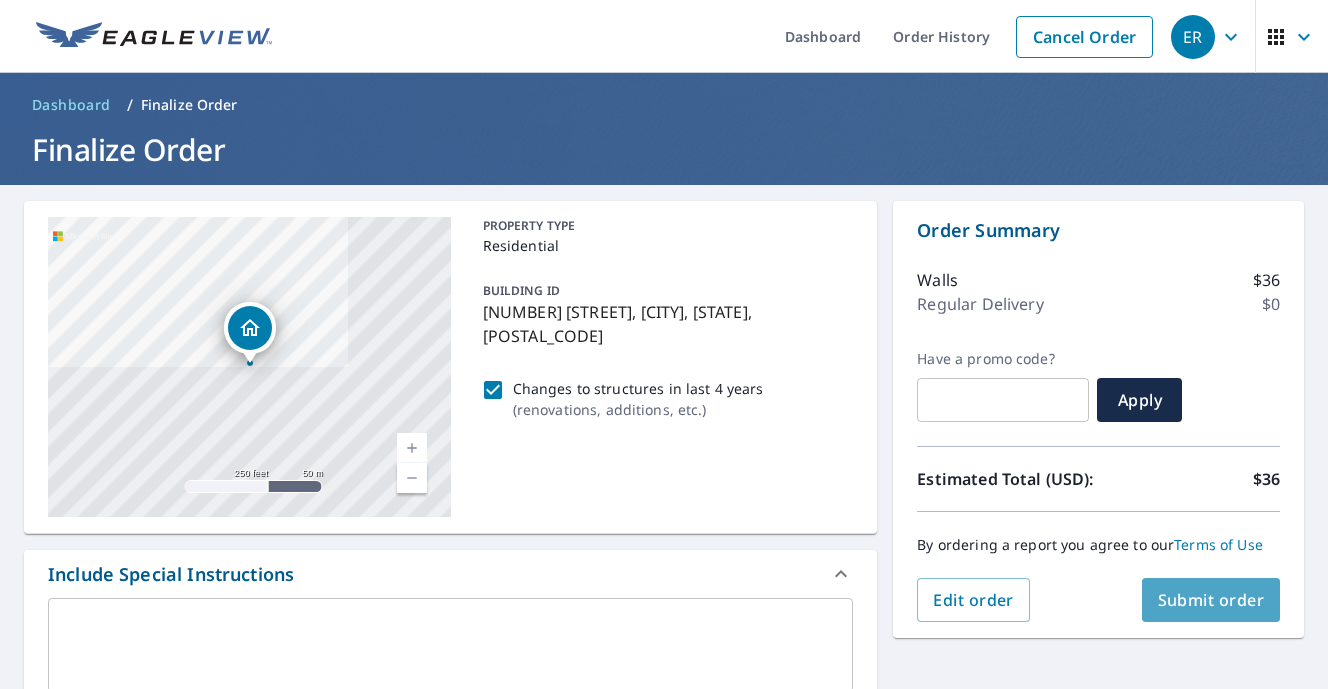 click on "Submit order" at bounding box center (1211, 600) 